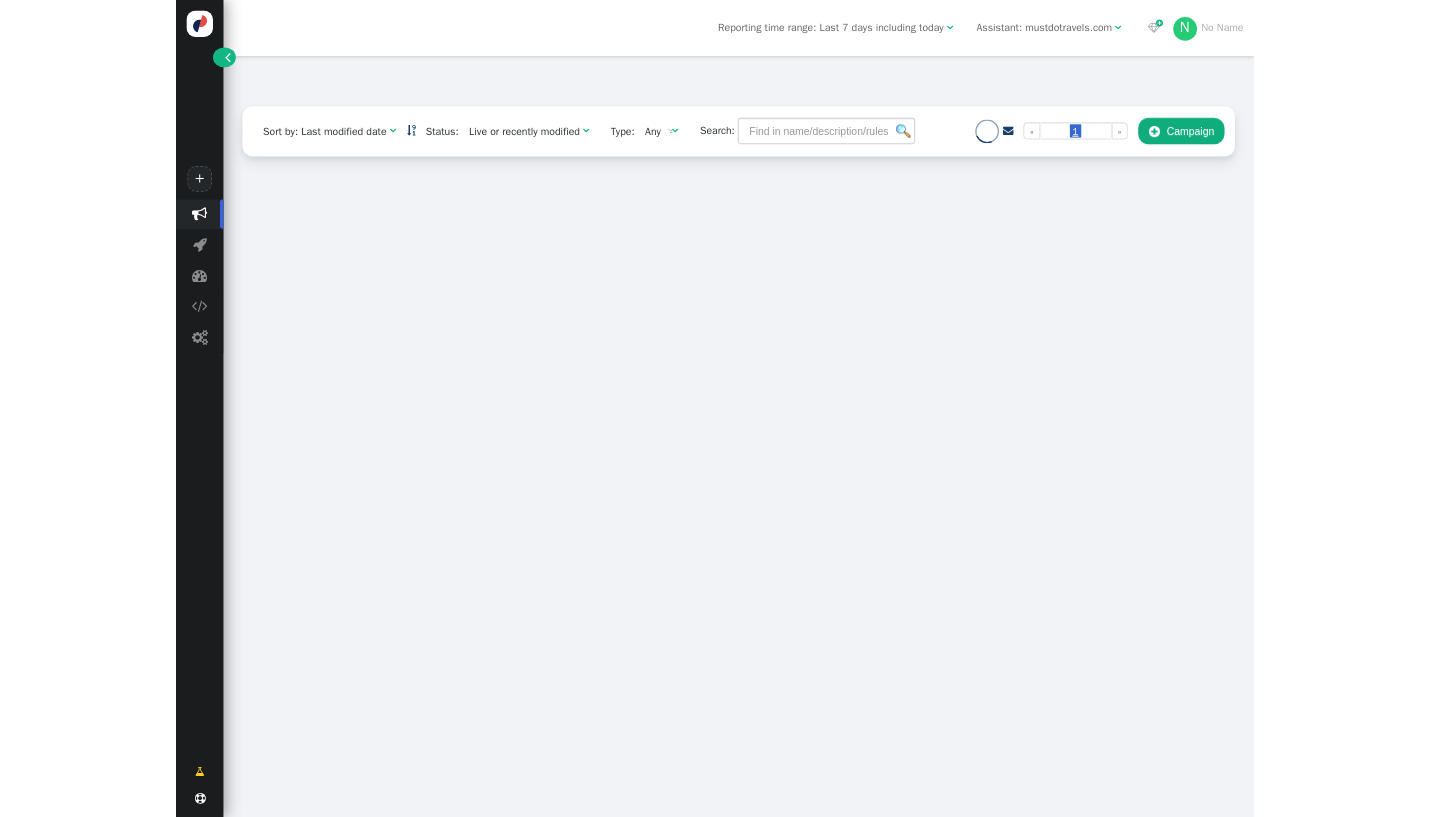 scroll, scrollTop: 0, scrollLeft: 0, axis: both 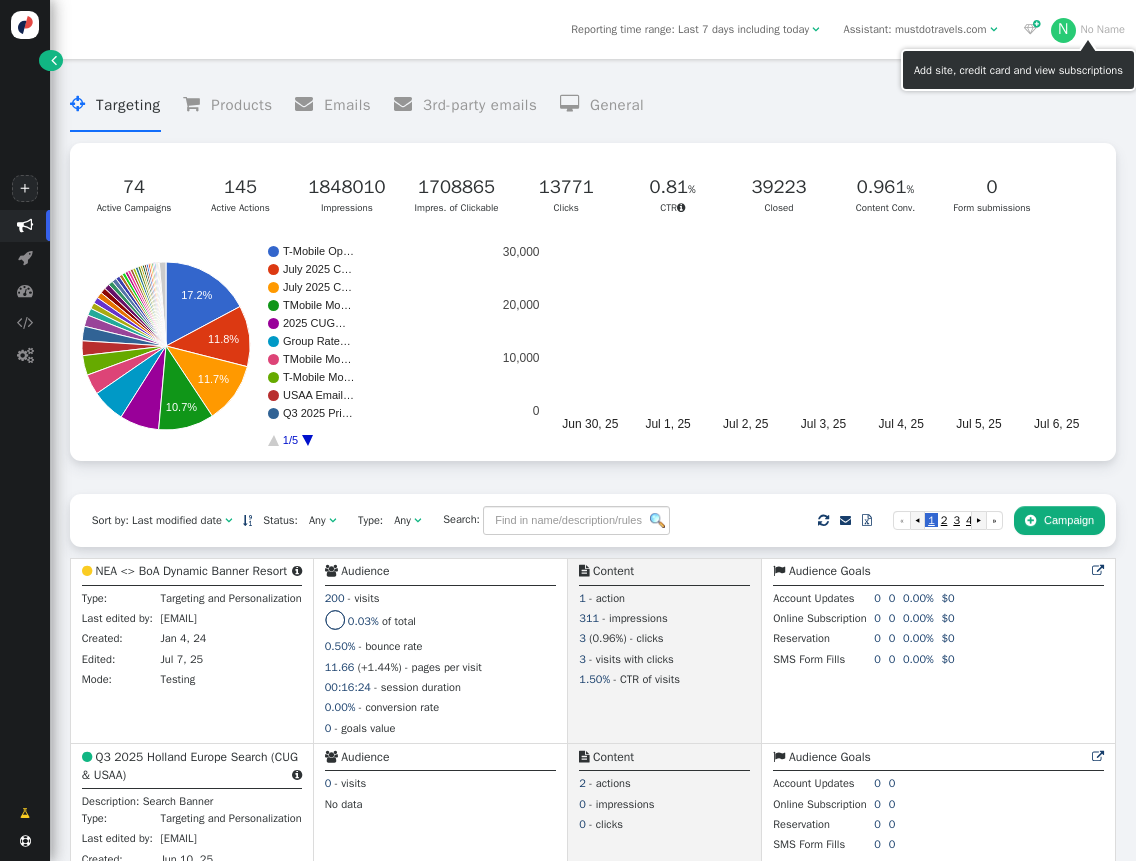 click at bounding box center (1088, 44) 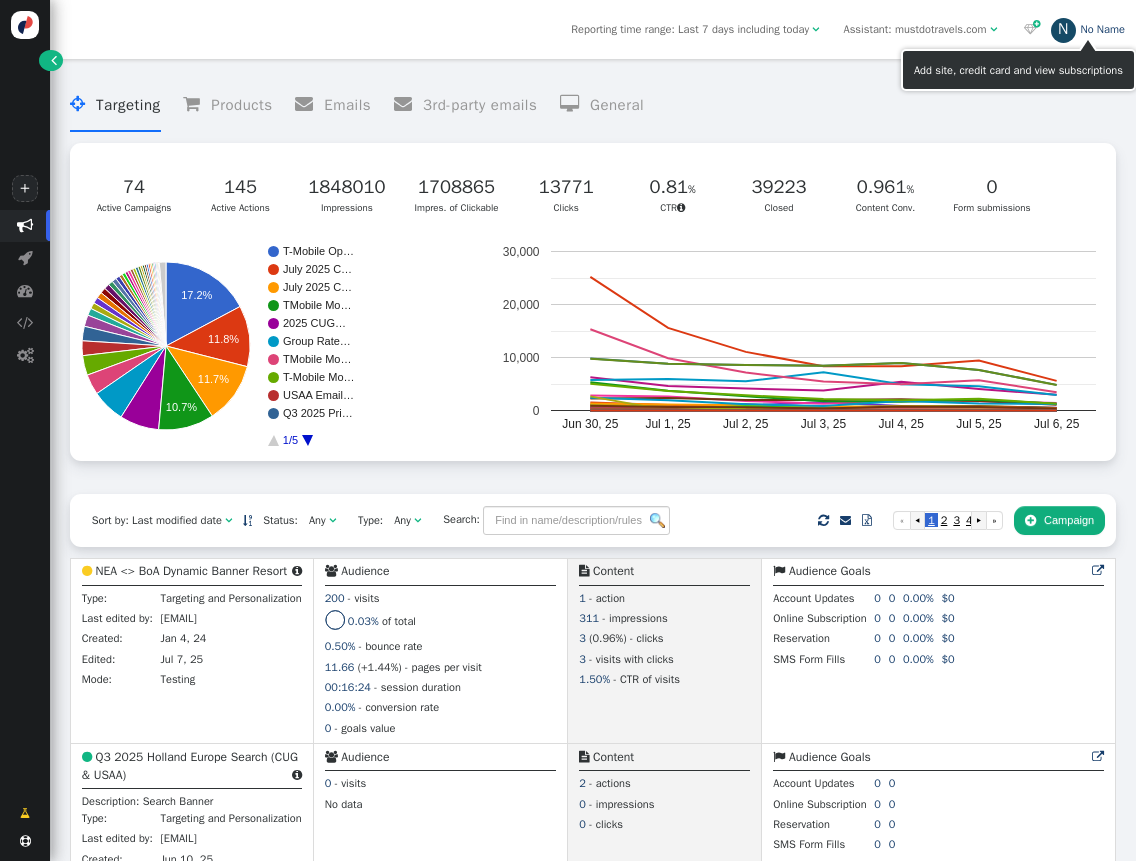 drag, startPoint x: 1088, startPoint y: 36, endPoint x: 1078, endPoint y: 27, distance: 13.453624 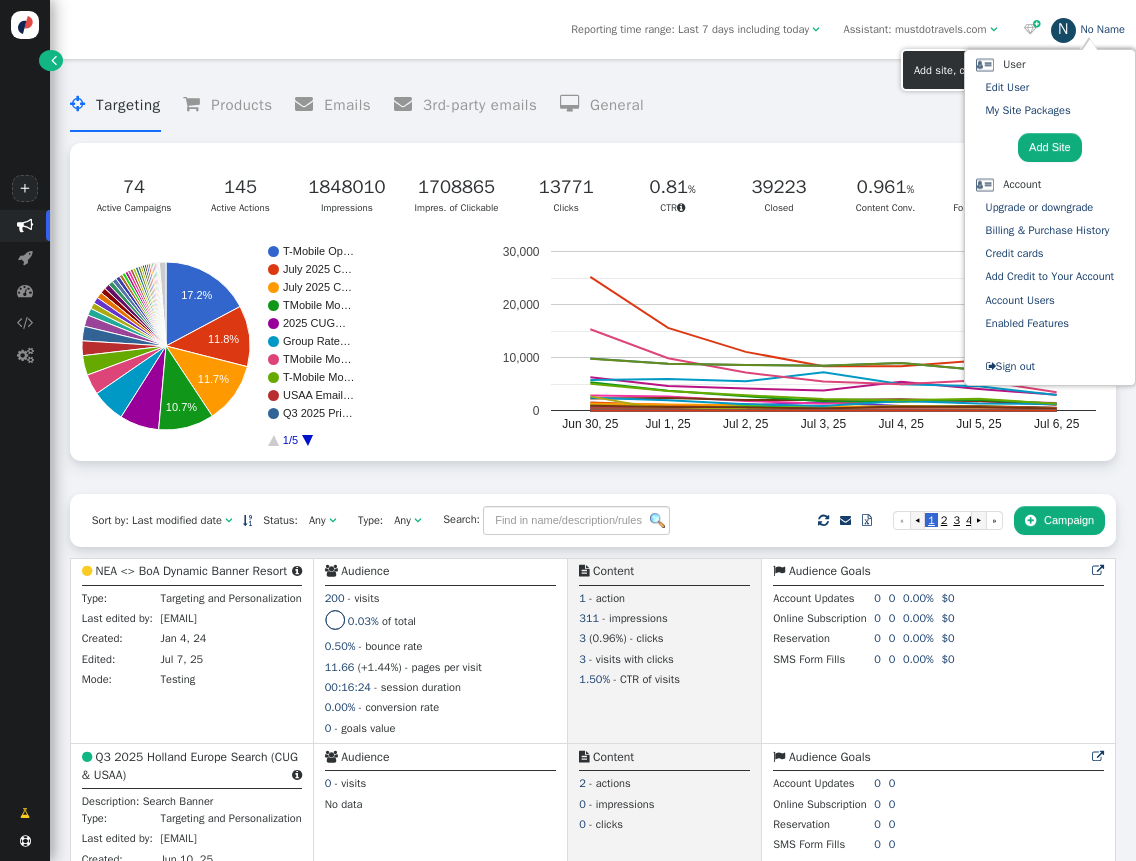 click on "N   No Name" at bounding box center (1088, 29) 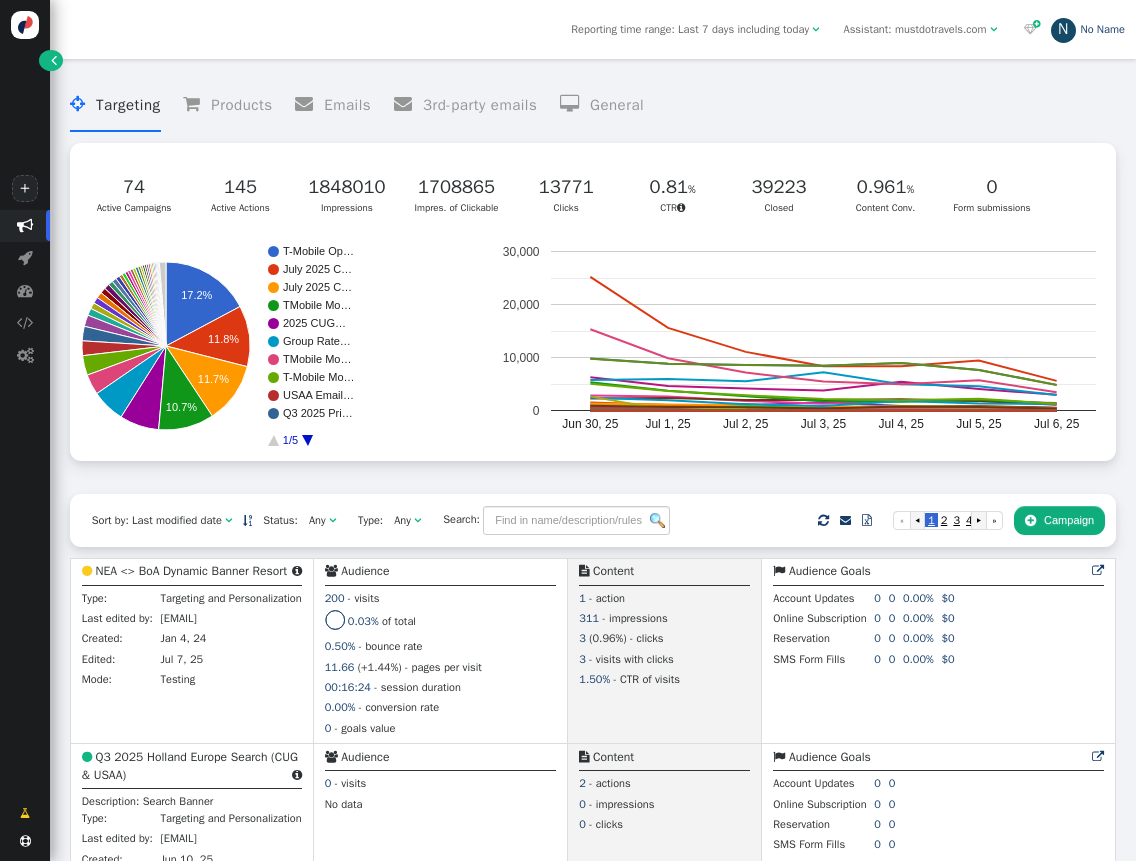 click on "N   No Name" at bounding box center [1088, 29] 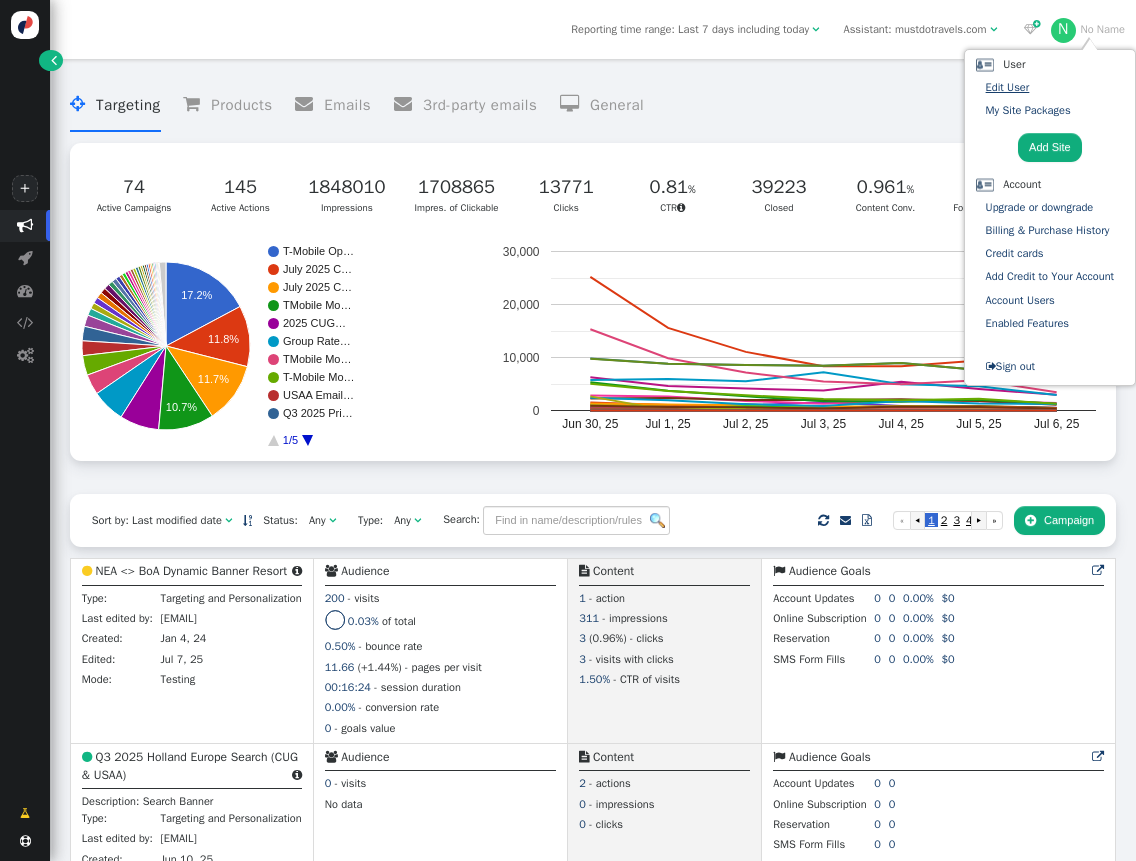 click on "Edit User" at bounding box center (1008, 87) 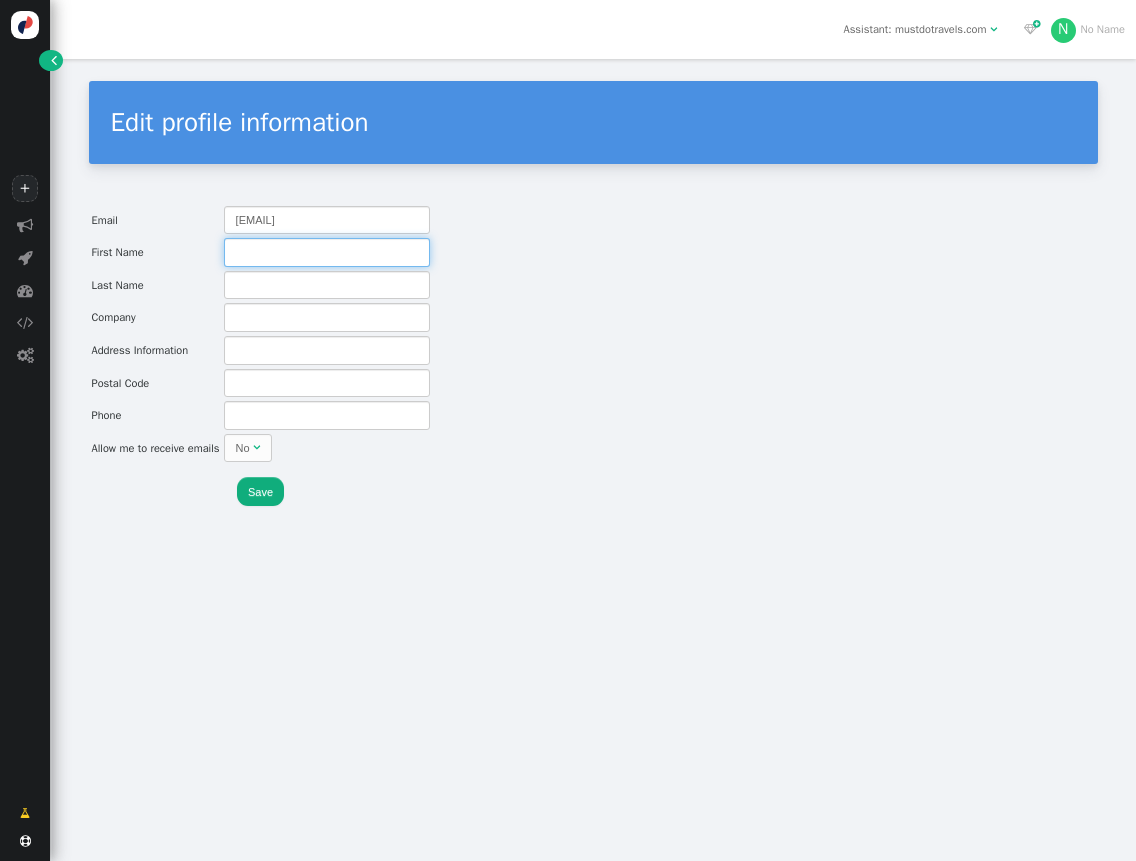 click at bounding box center [327, 220] 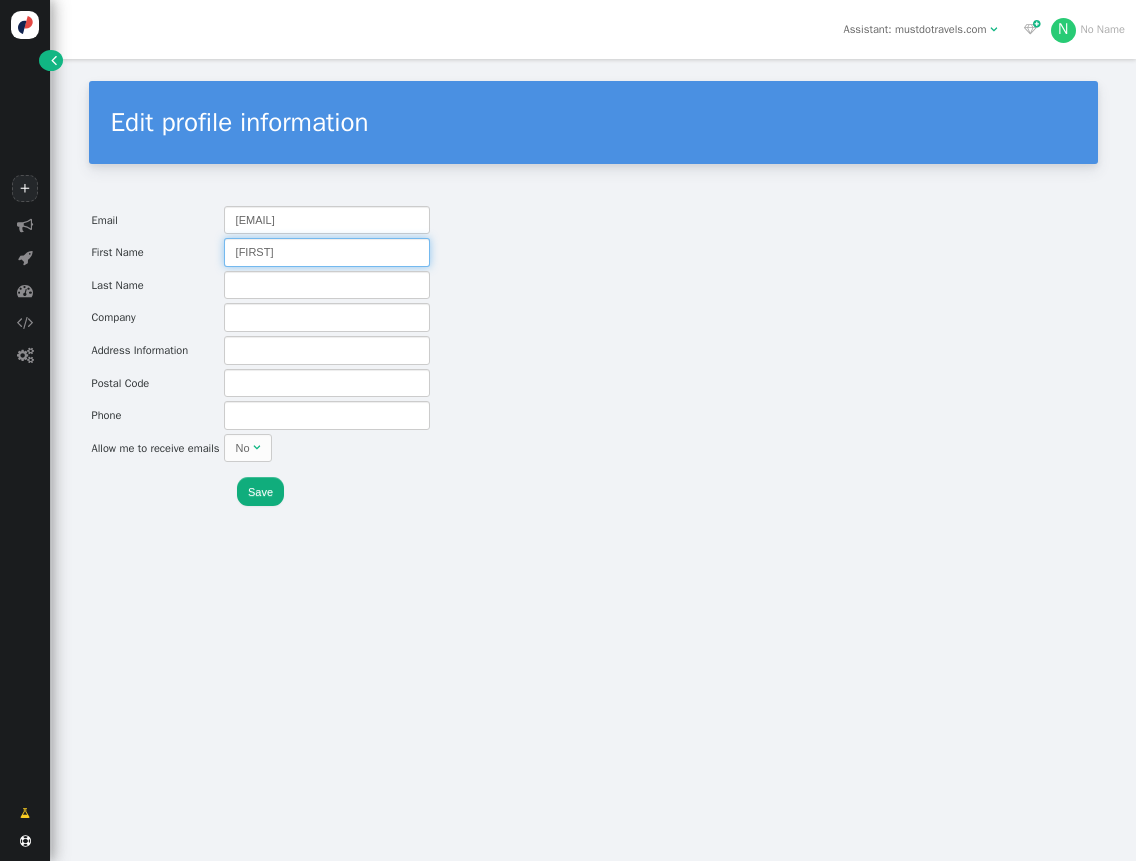 click on "[FIRST]" at bounding box center (327, 220) 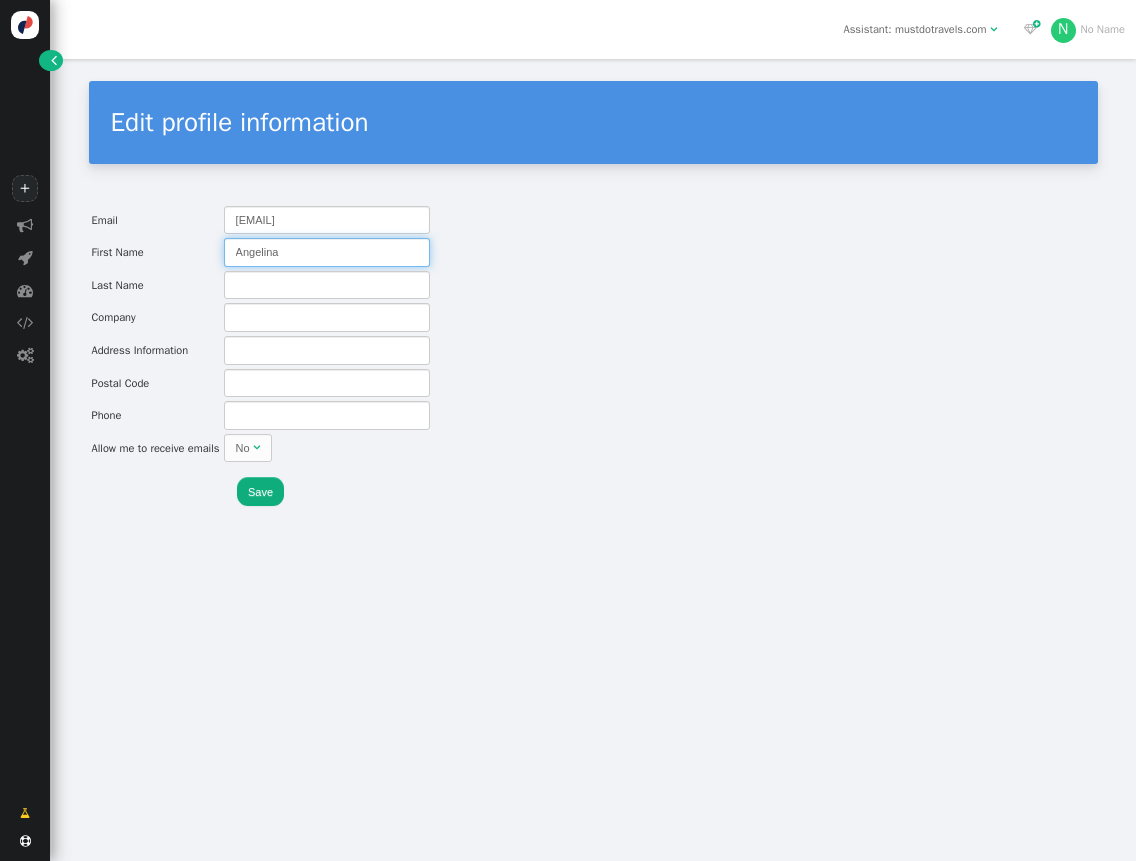 type on "Angelina" 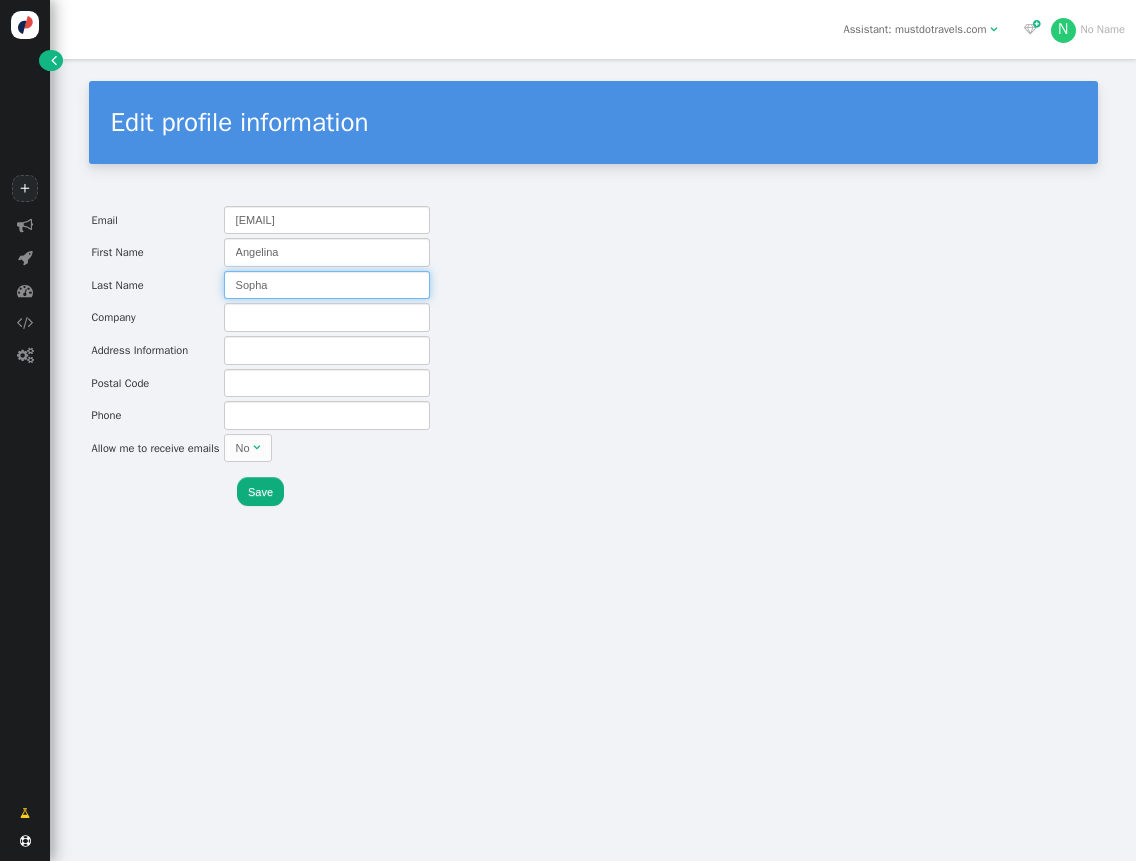 type on "Sopha" 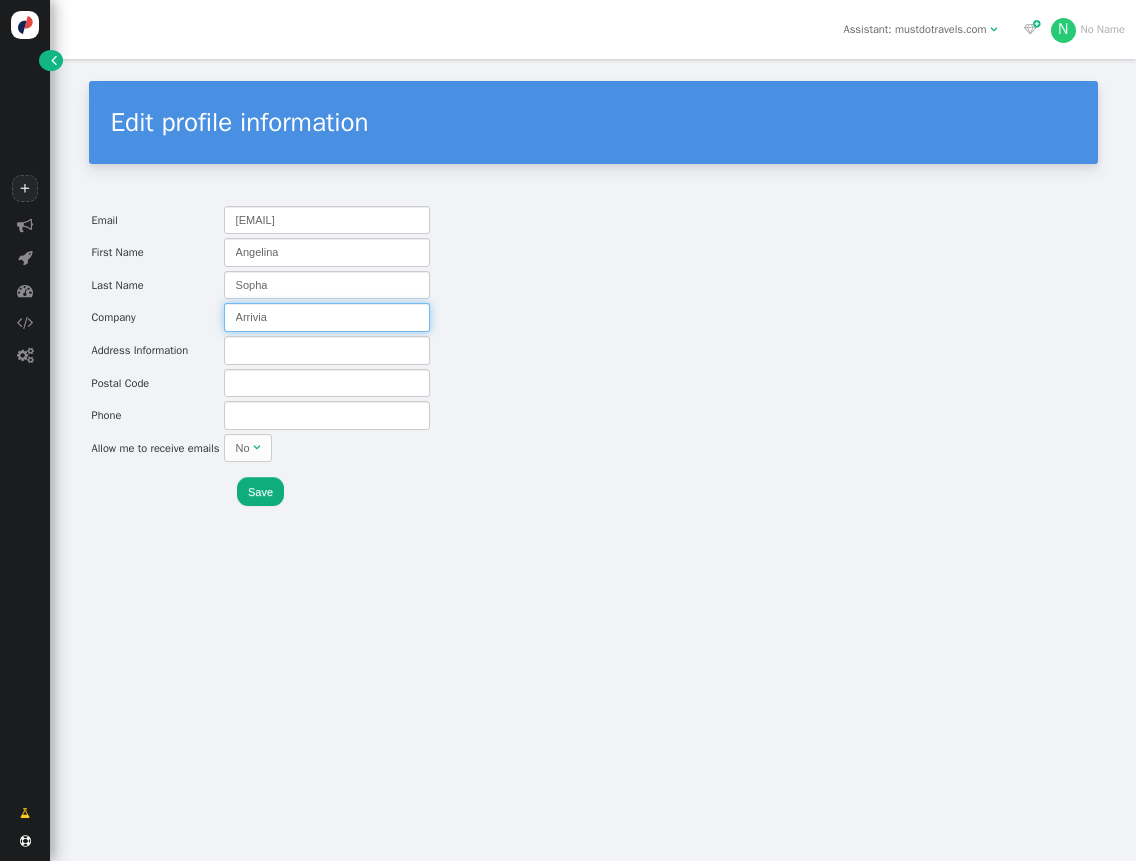 type on "Arrivia" 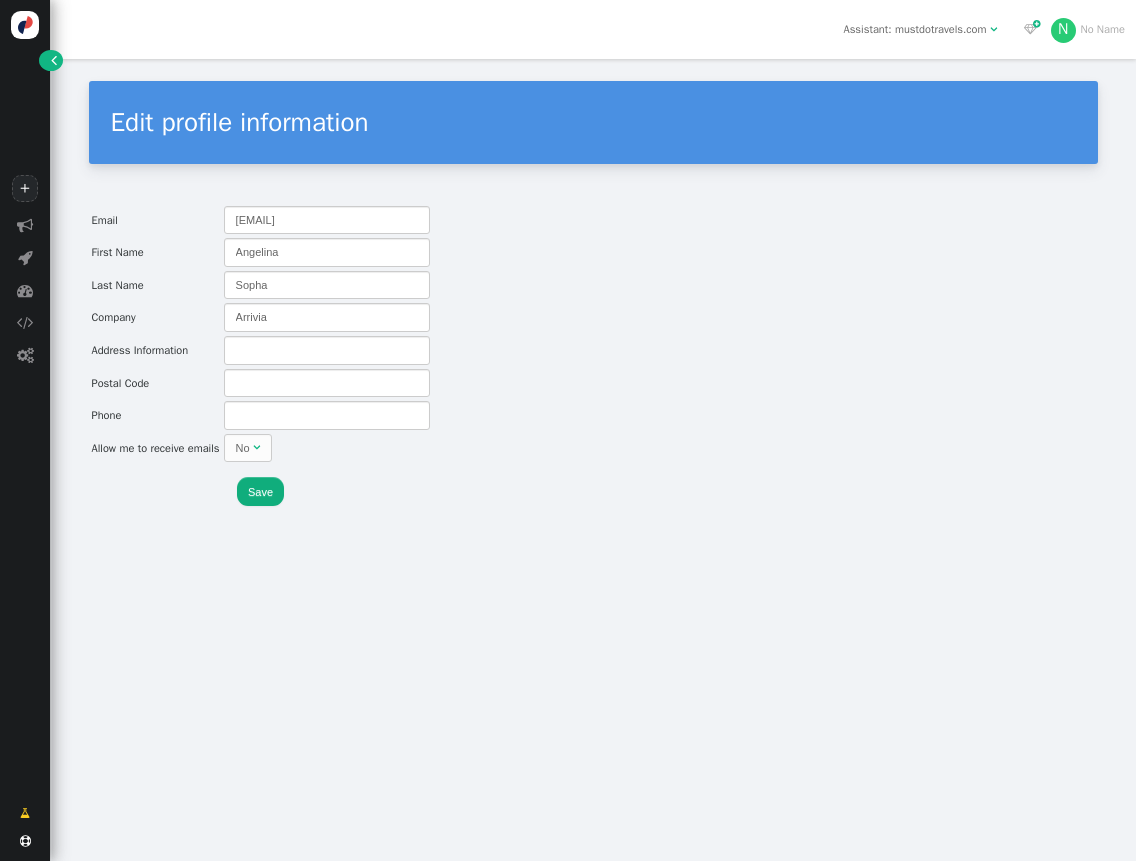click on "Save" at bounding box center [260, 491] 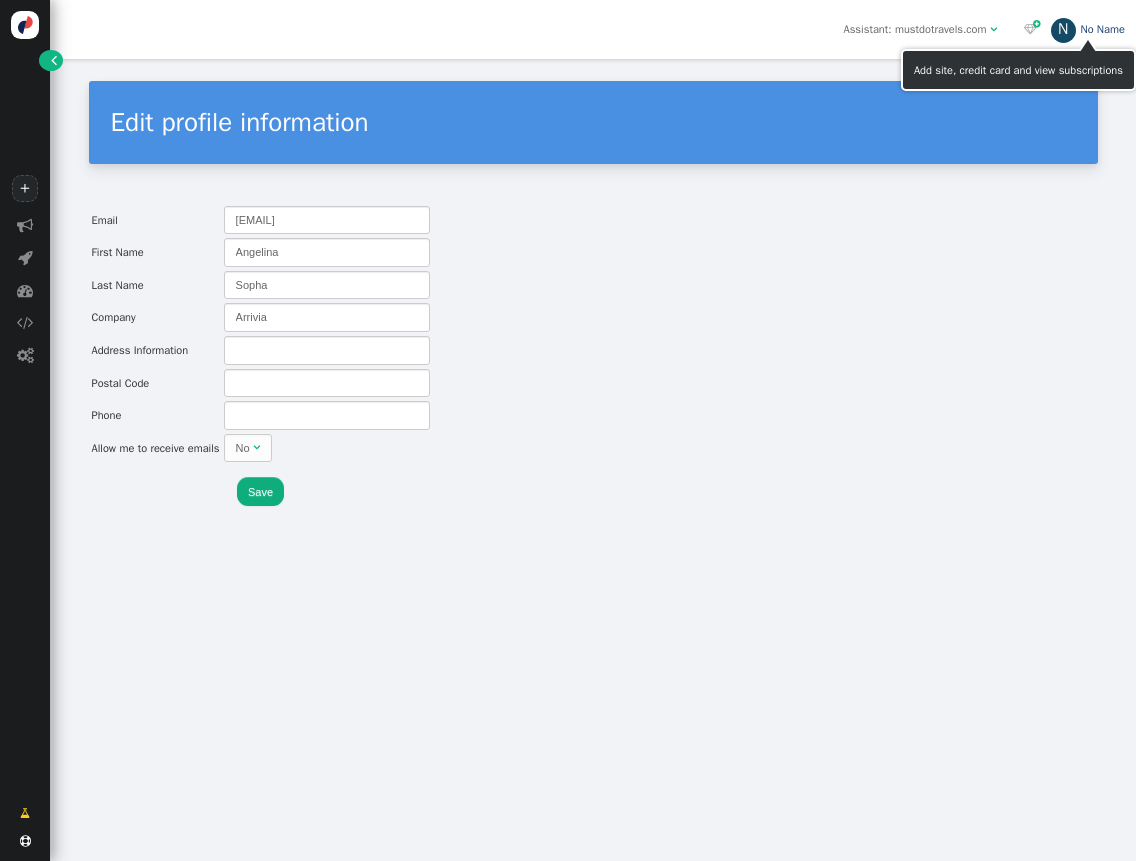 click on "N   No Name" at bounding box center (1088, 29) 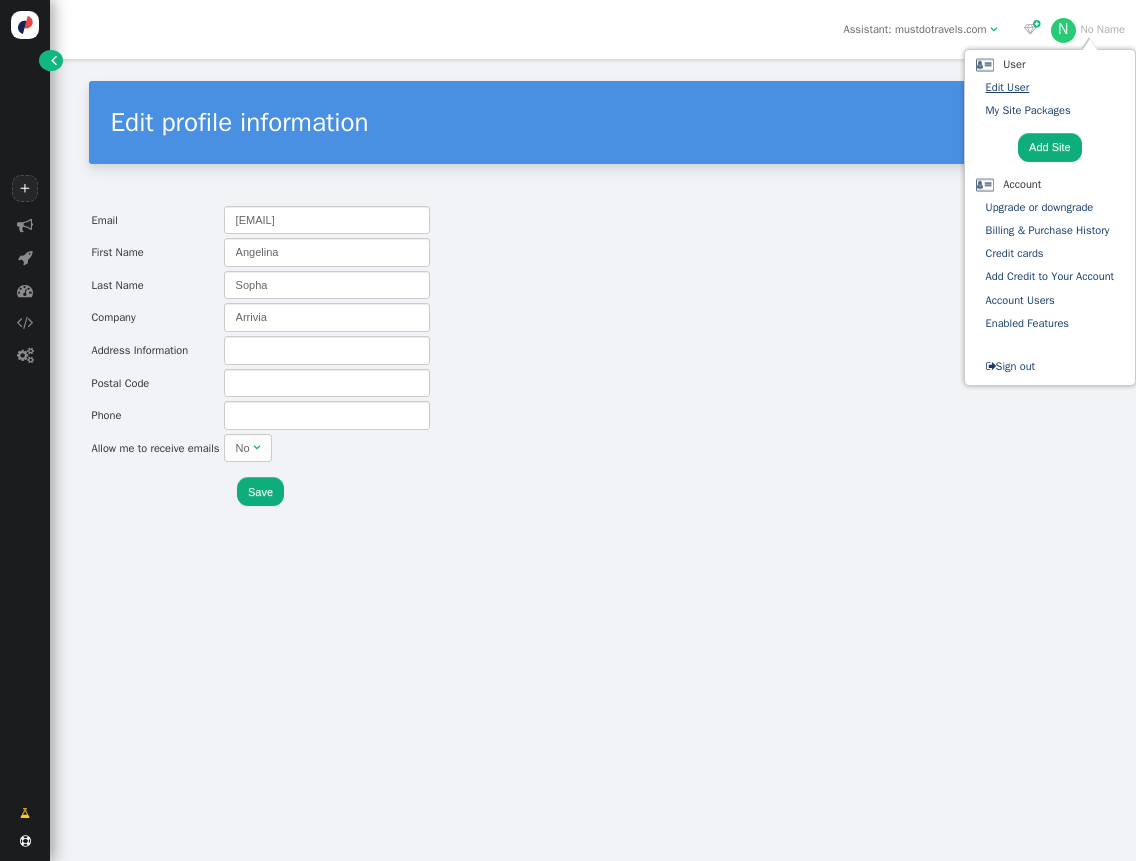 click on "Edit User" at bounding box center [1008, 87] 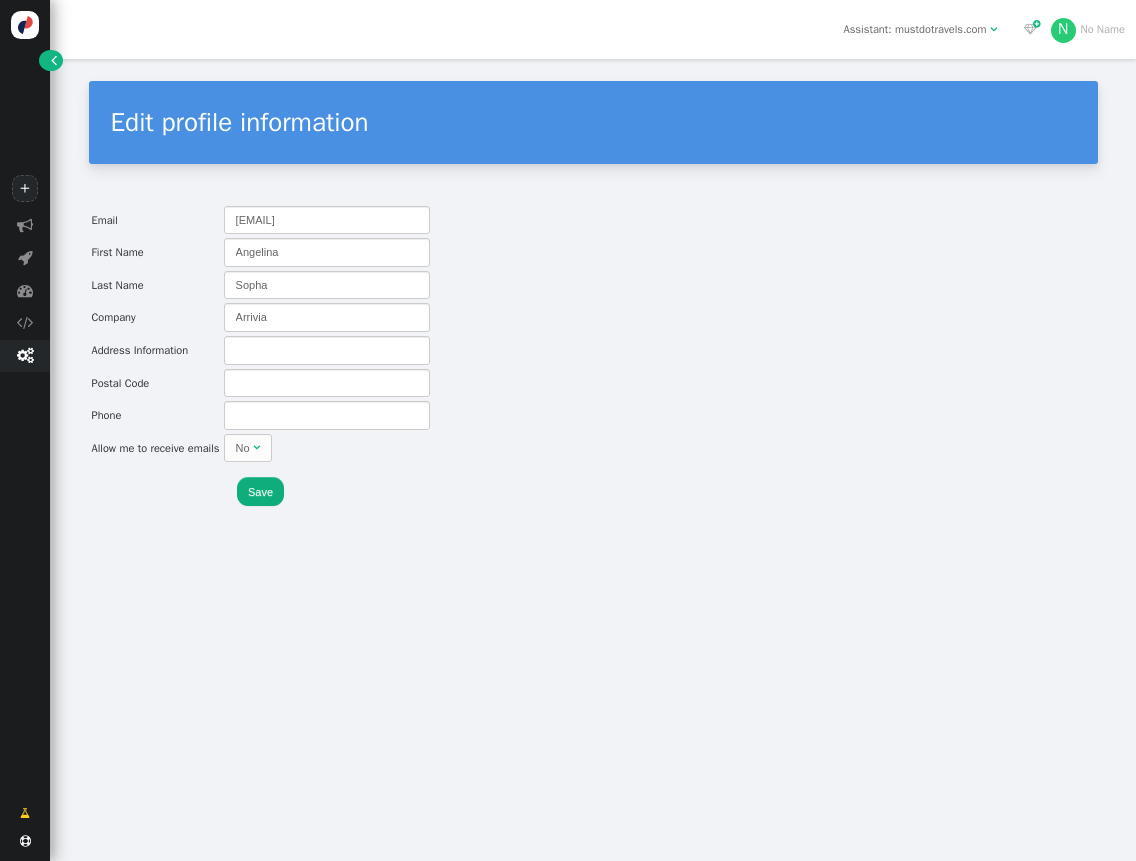 click on "" at bounding box center (25, 225) 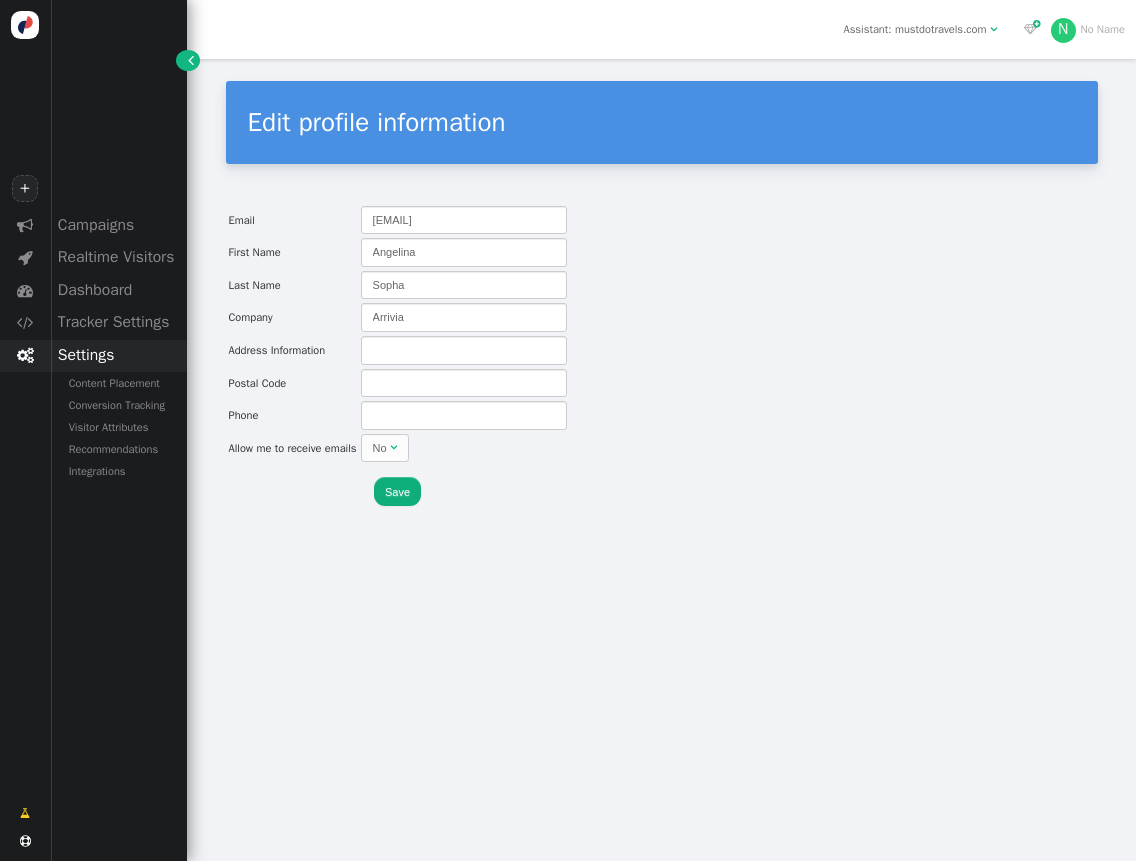 click on "Settings" at bounding box center [118, 225] 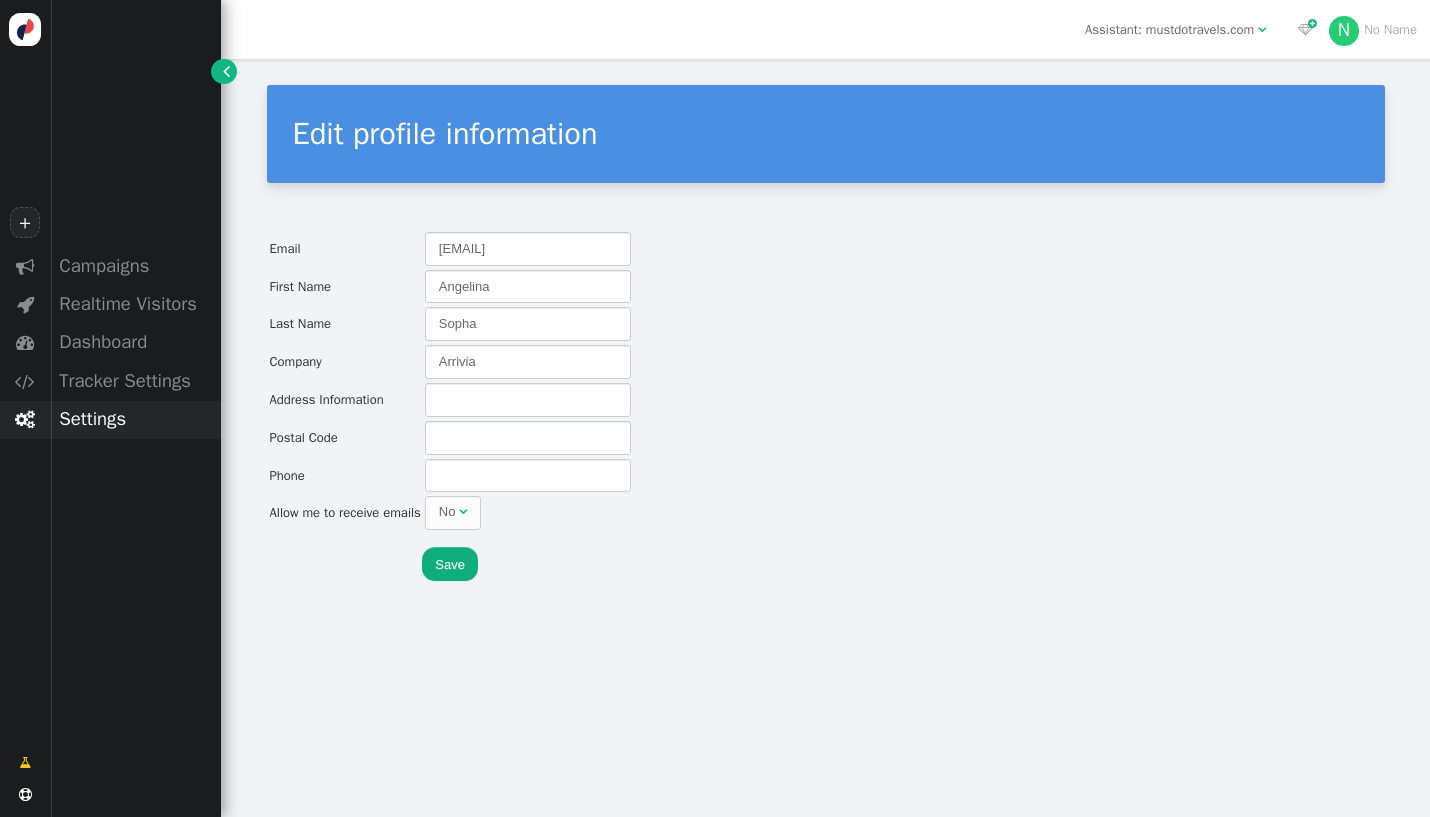 click on "Settings" at bounding box center [135, 266] 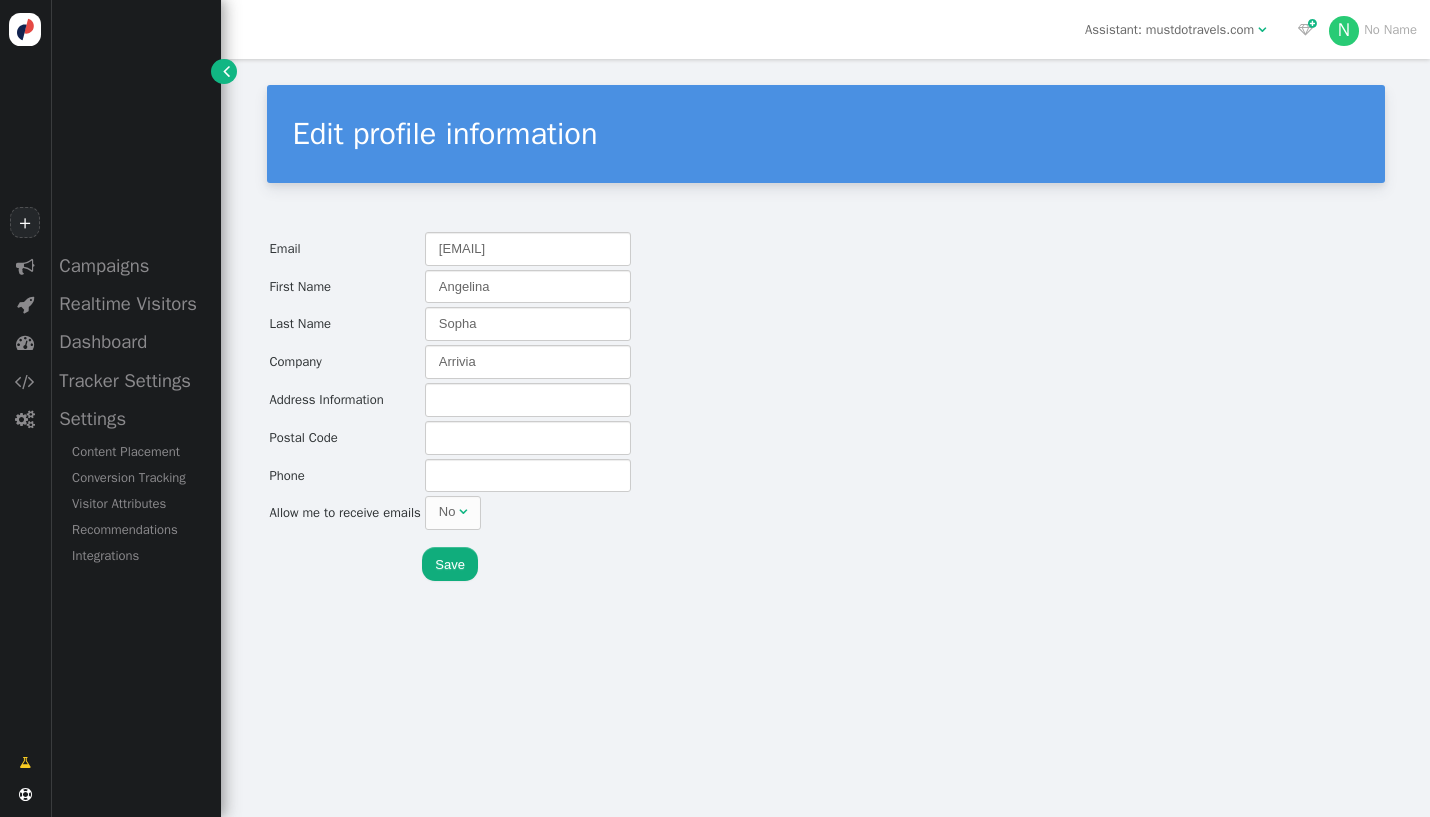 click on "Assistant: mustdotravels.com" at bounding box center (1169, 30) 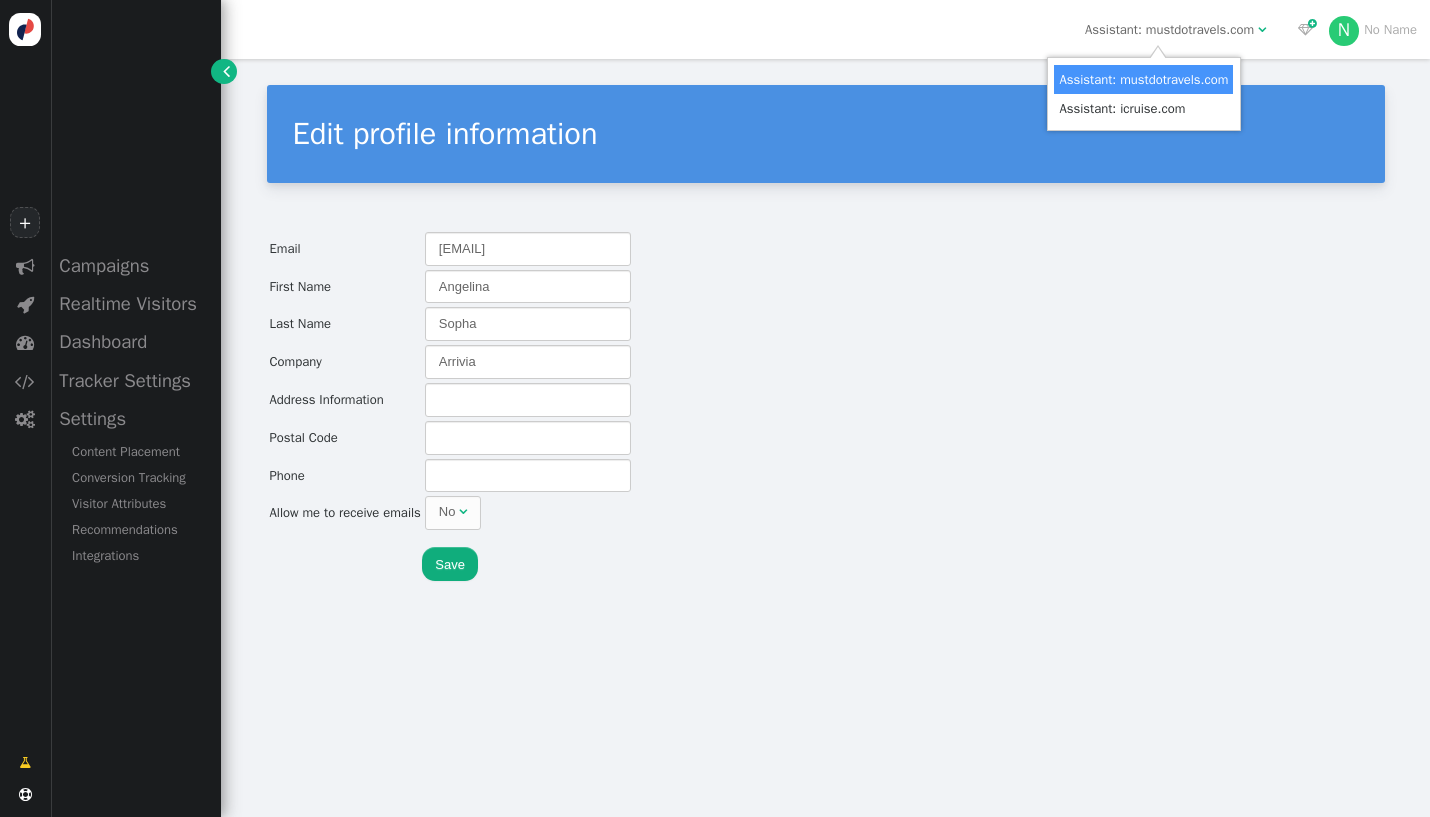 click on "Assistant: mustdotravels.com              " at bounding box center [1175, 30] 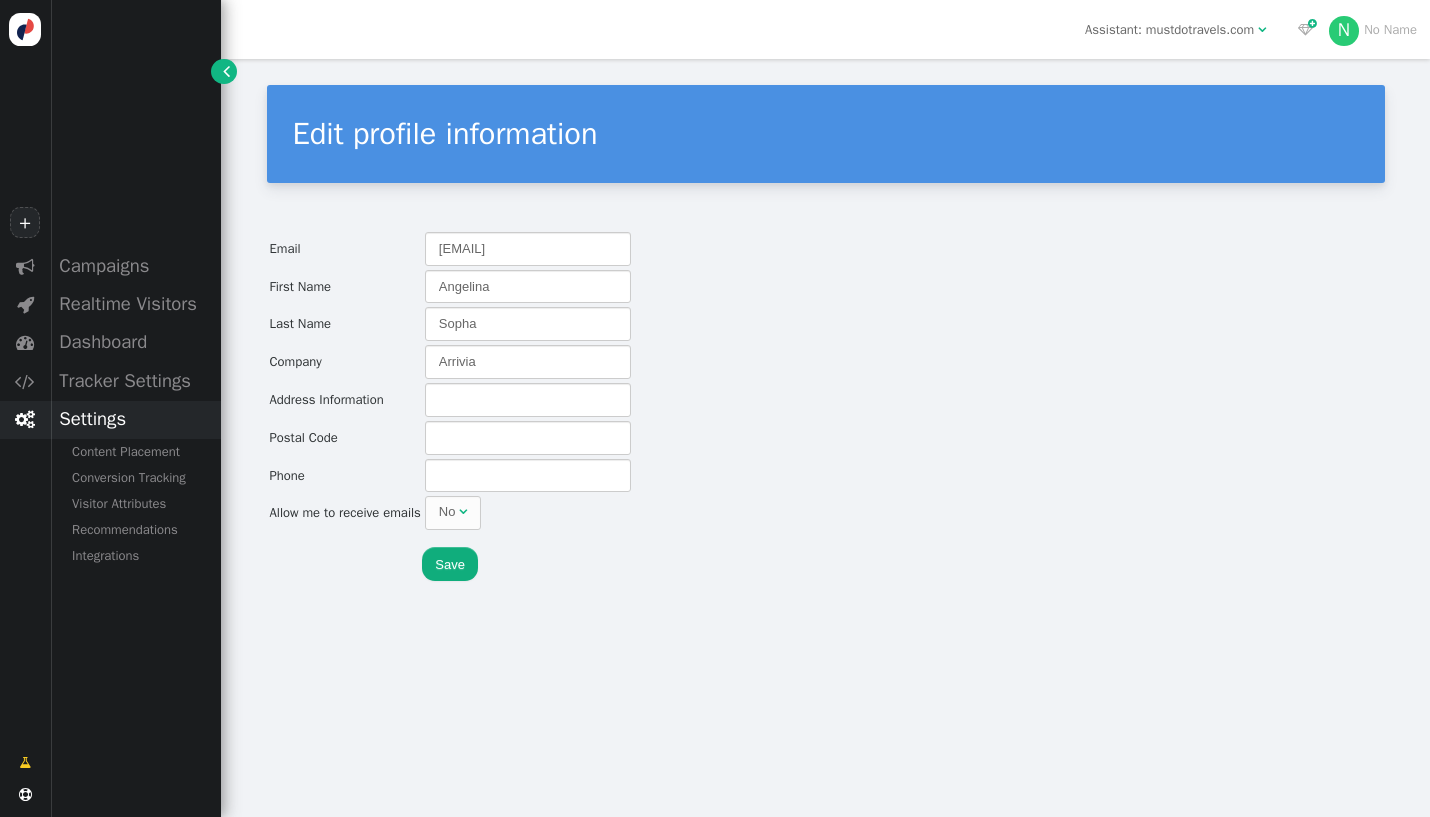 click on "Settings" at bounding box center [135, 266] 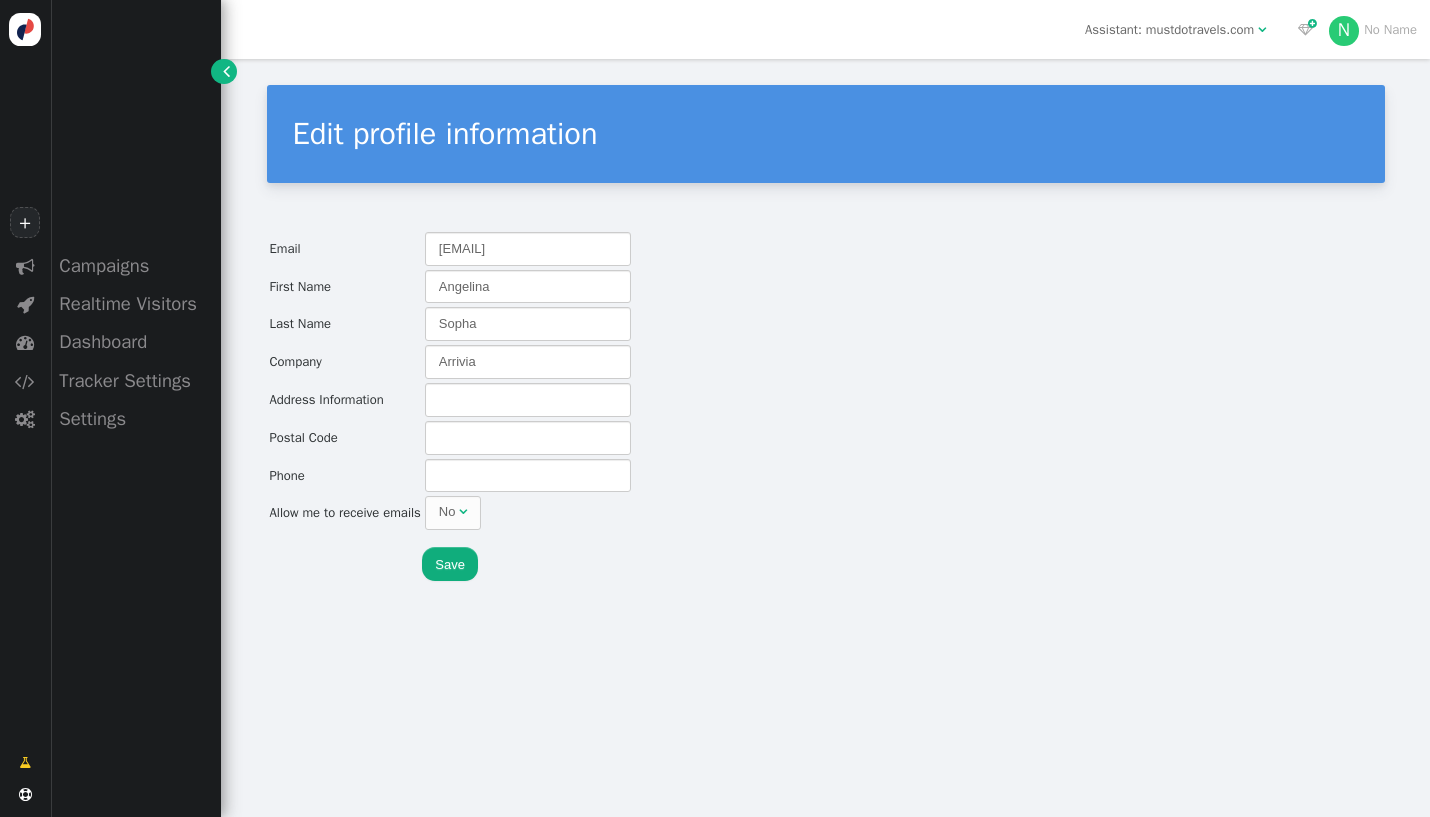 click on "Save" at bounding box center [450, 564] 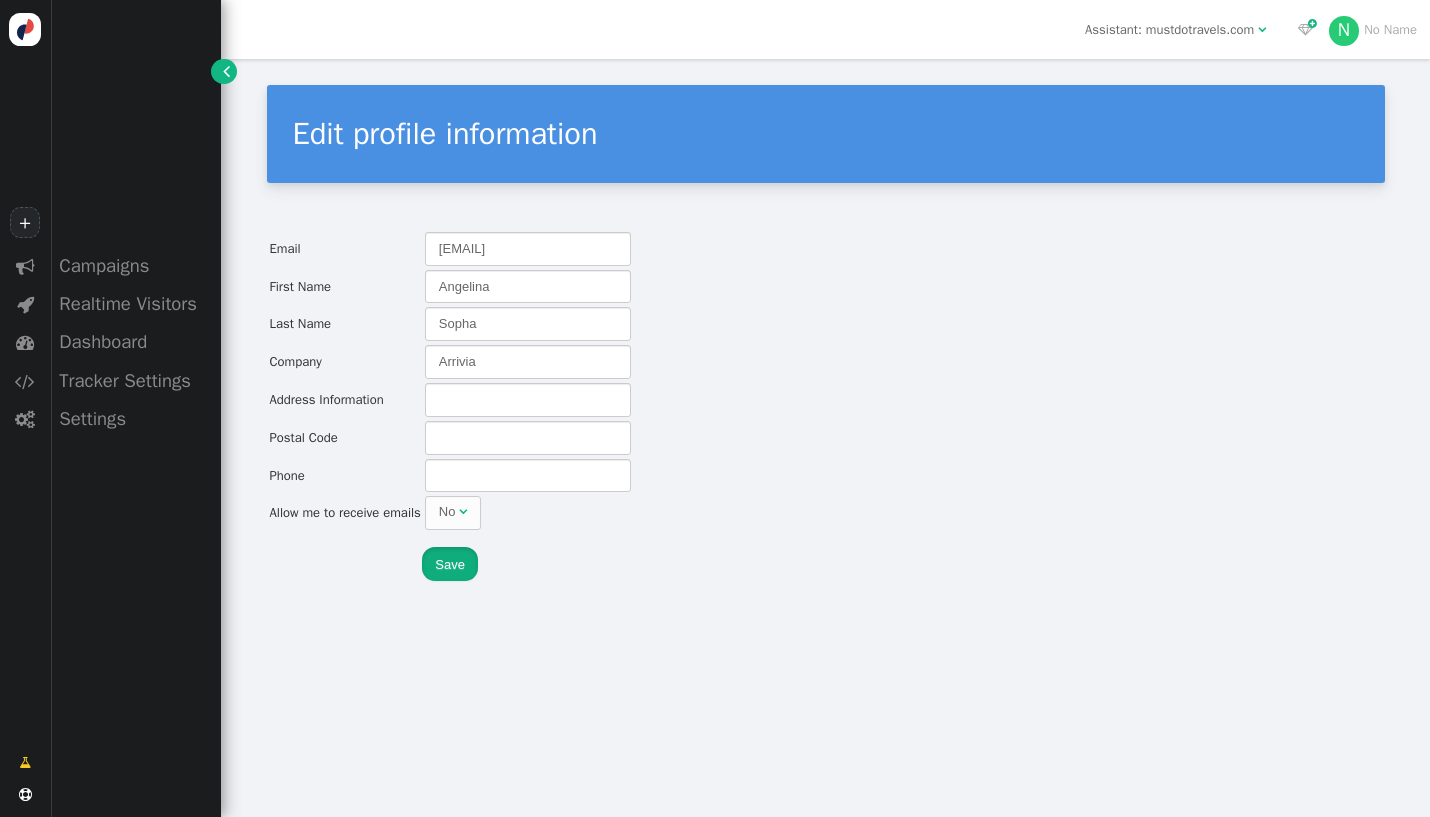 click on "Save" at bounding box center [450, 564] 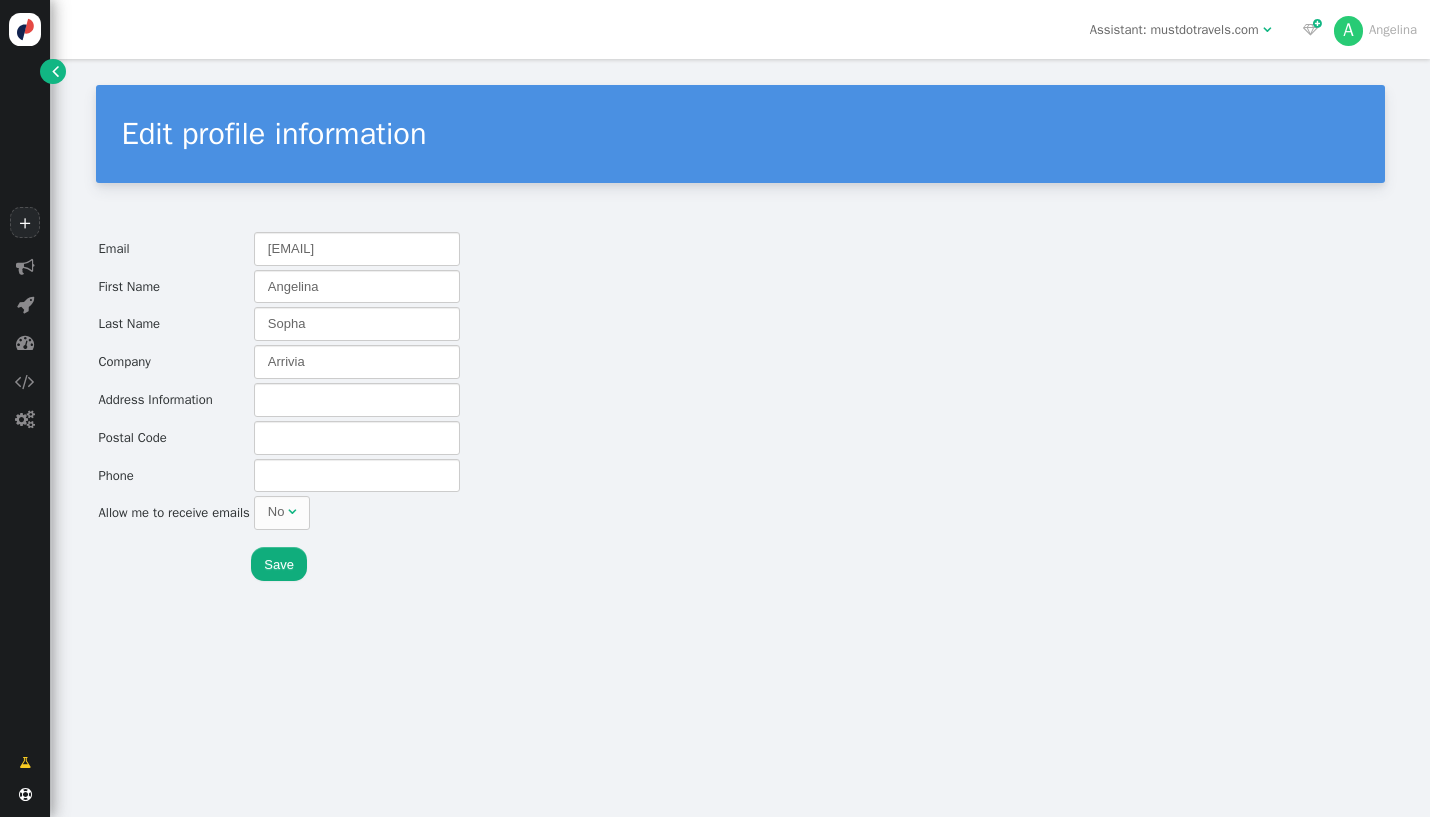 scroll, scrollTop: 0, scrollLeft: 0, axis: both 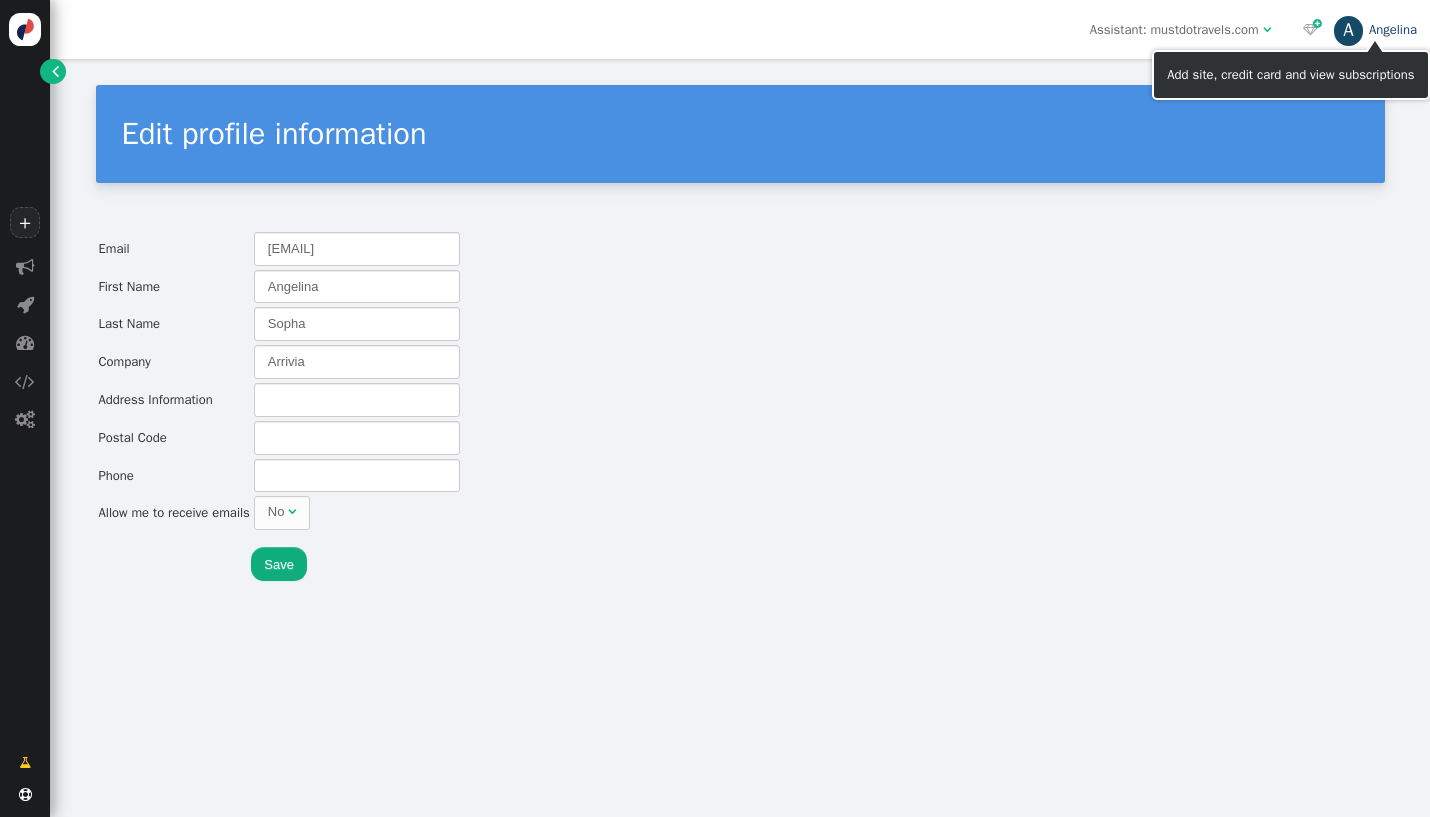 click on "A   Angelina" at bounding box center (1375, 29) 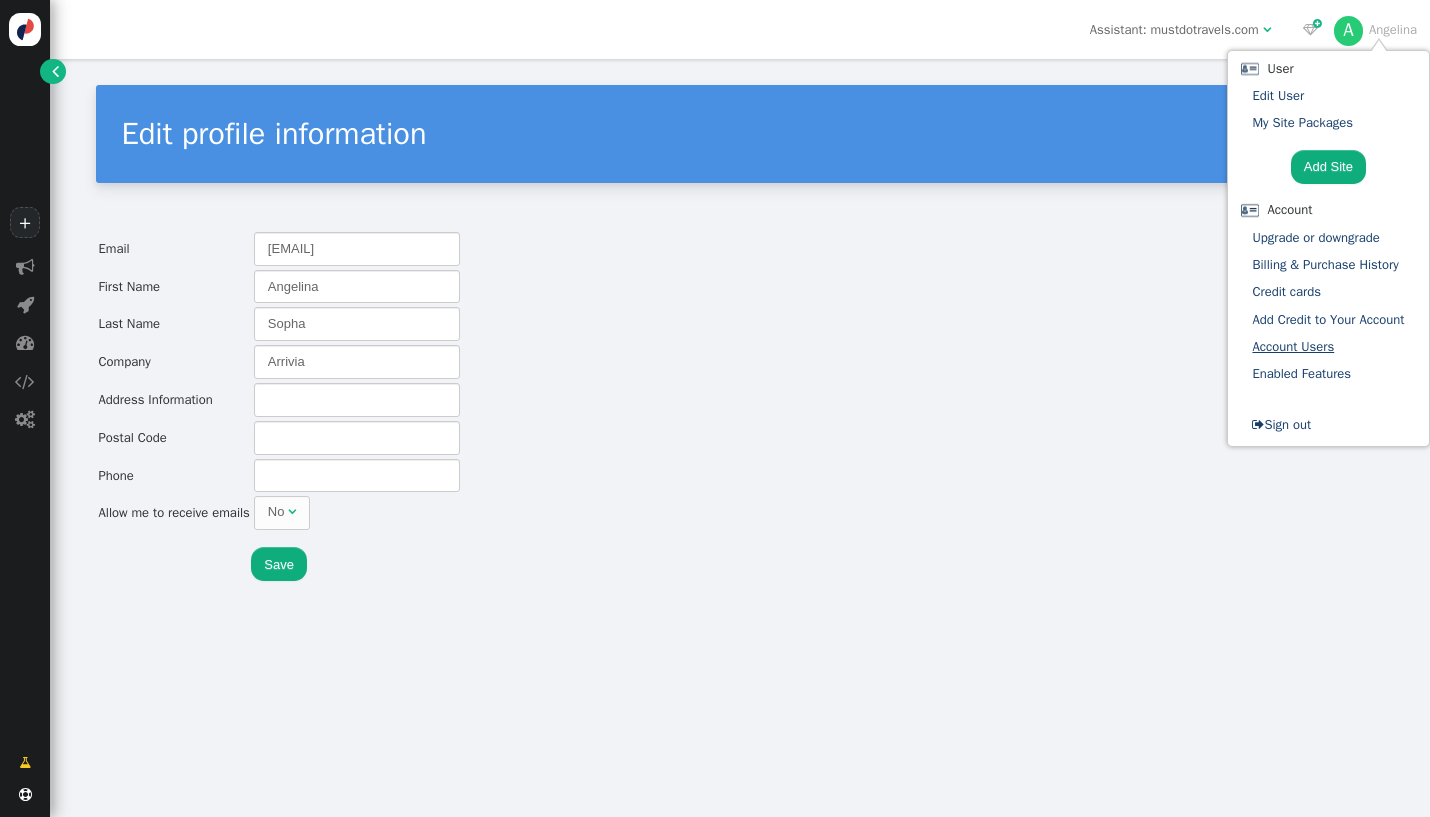 click on "Account Users" at bounding box center (1293, 346) 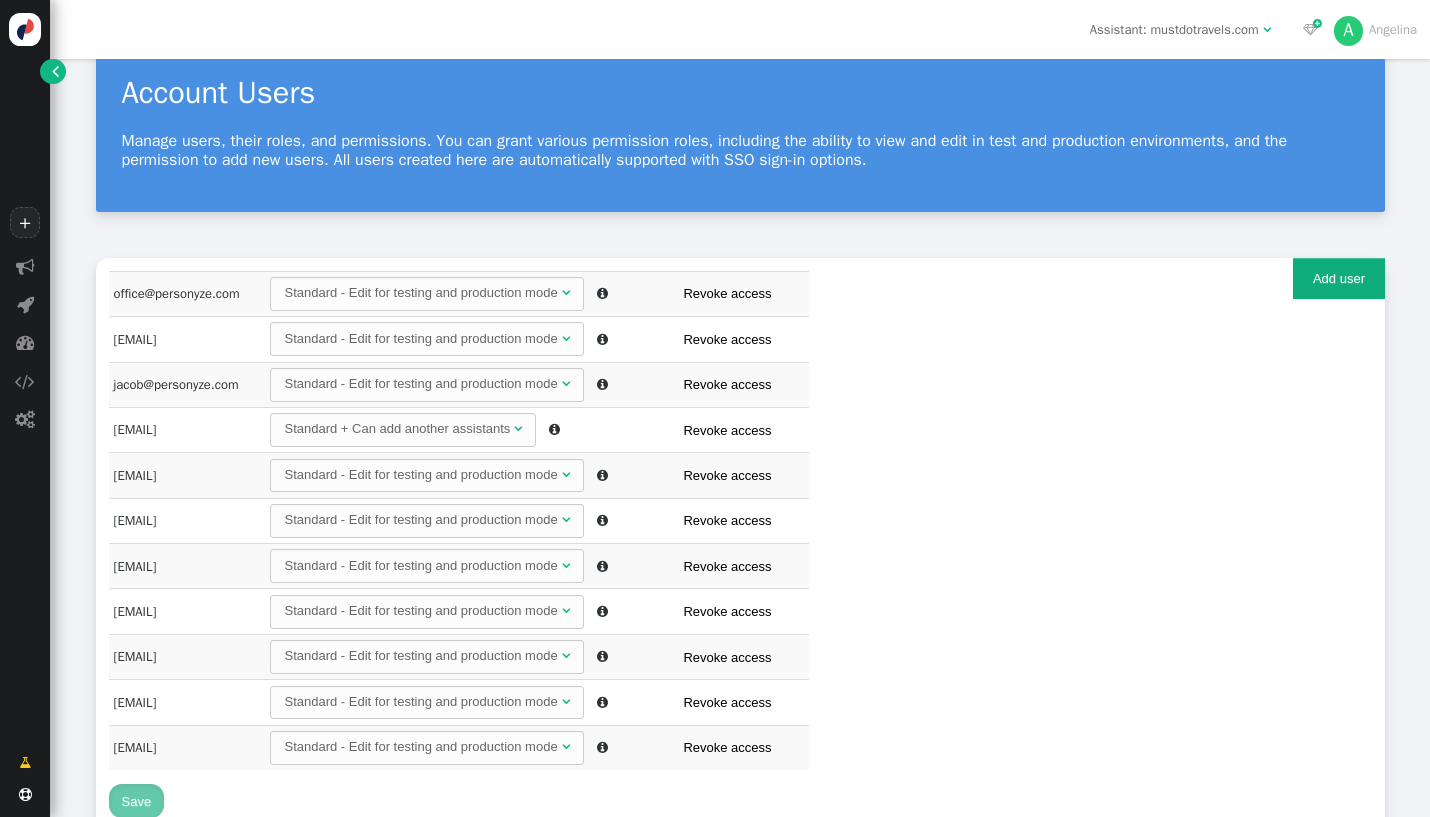 scroll, scrollTop: 0, scrollLeft: 0, axis: both 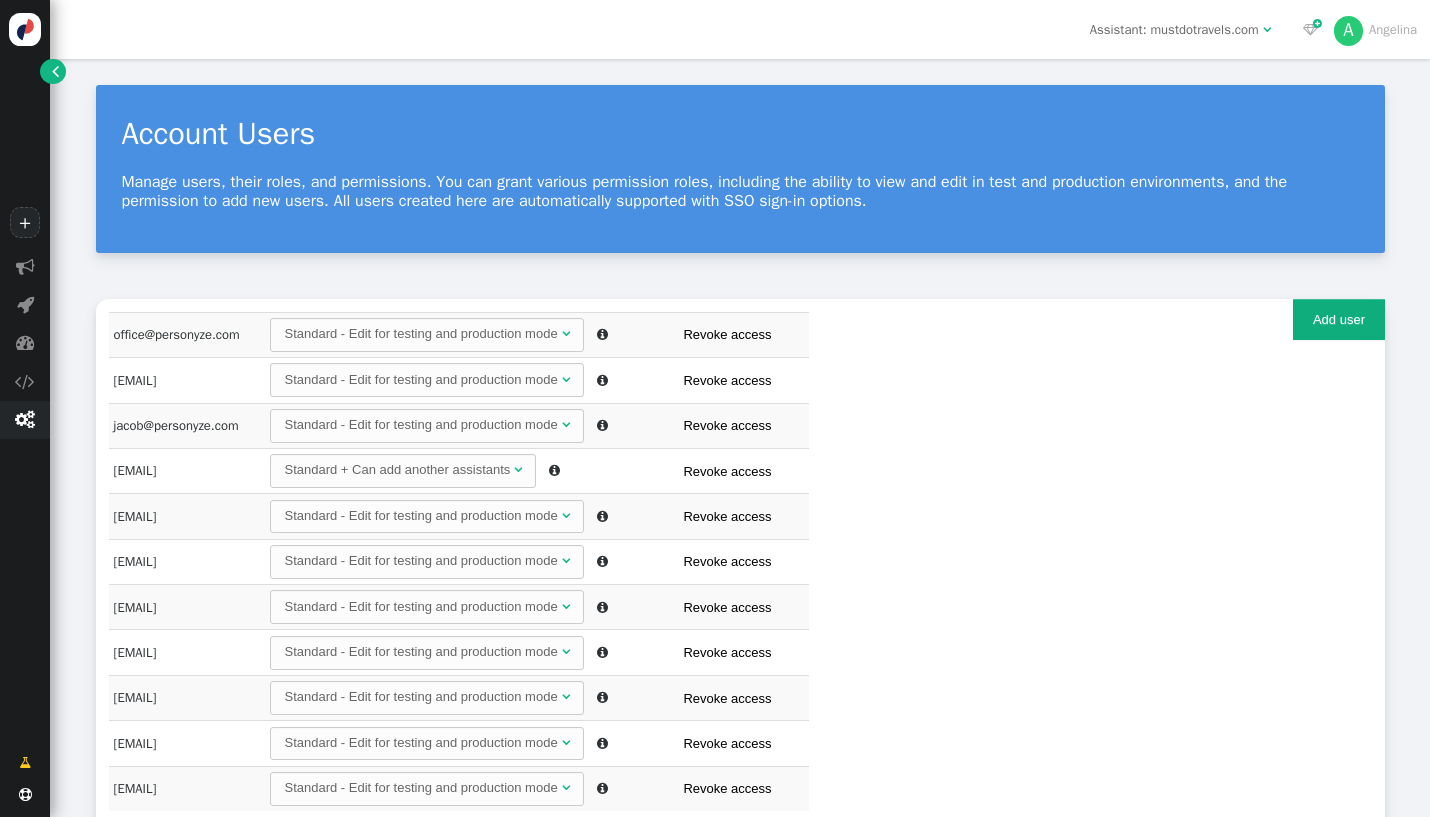 click on "" at bounding box center (25, 266) 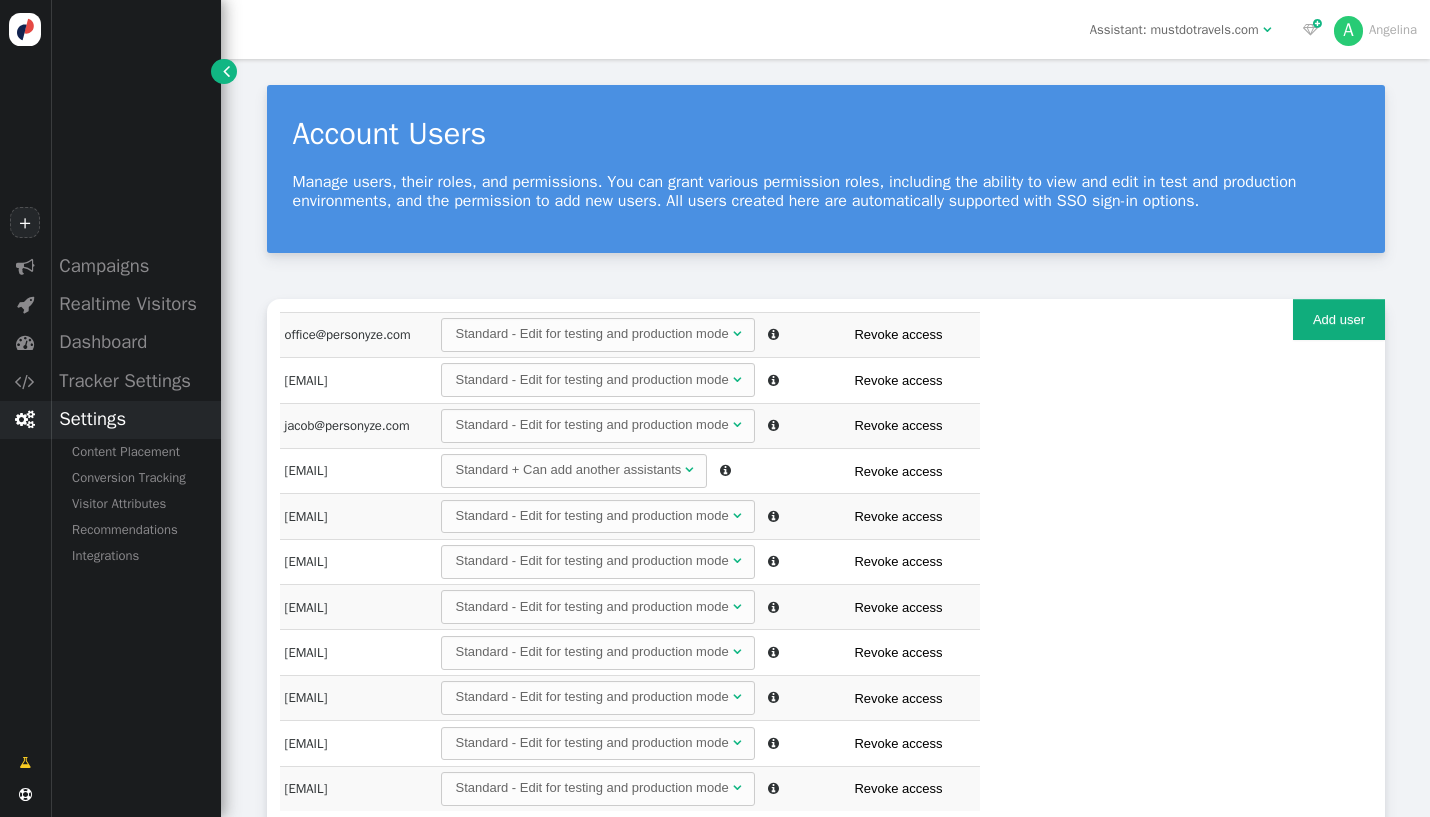 click on "Settings" at bounding box center (135, 266) 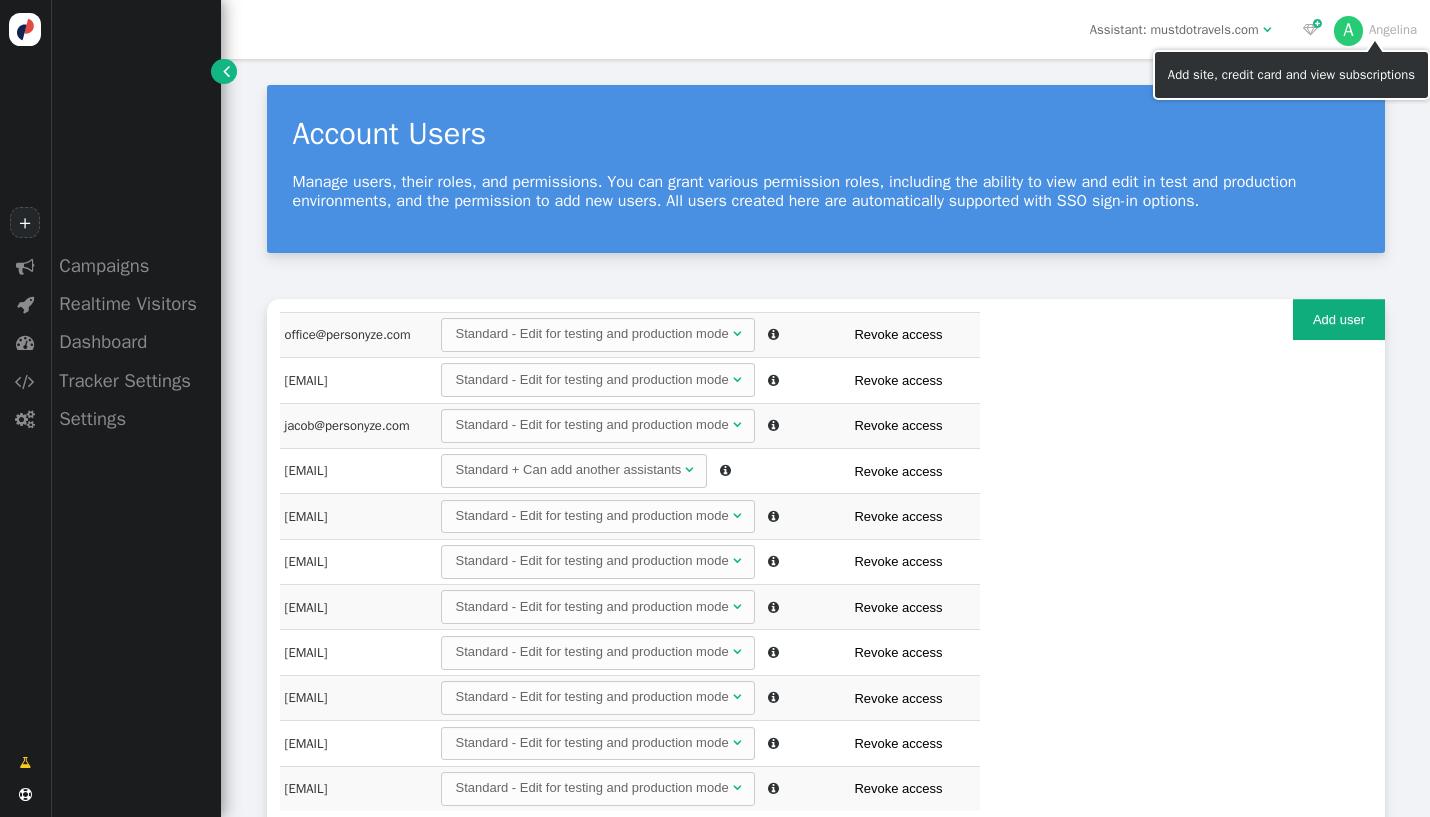 click at bounding box center (1375, 45) 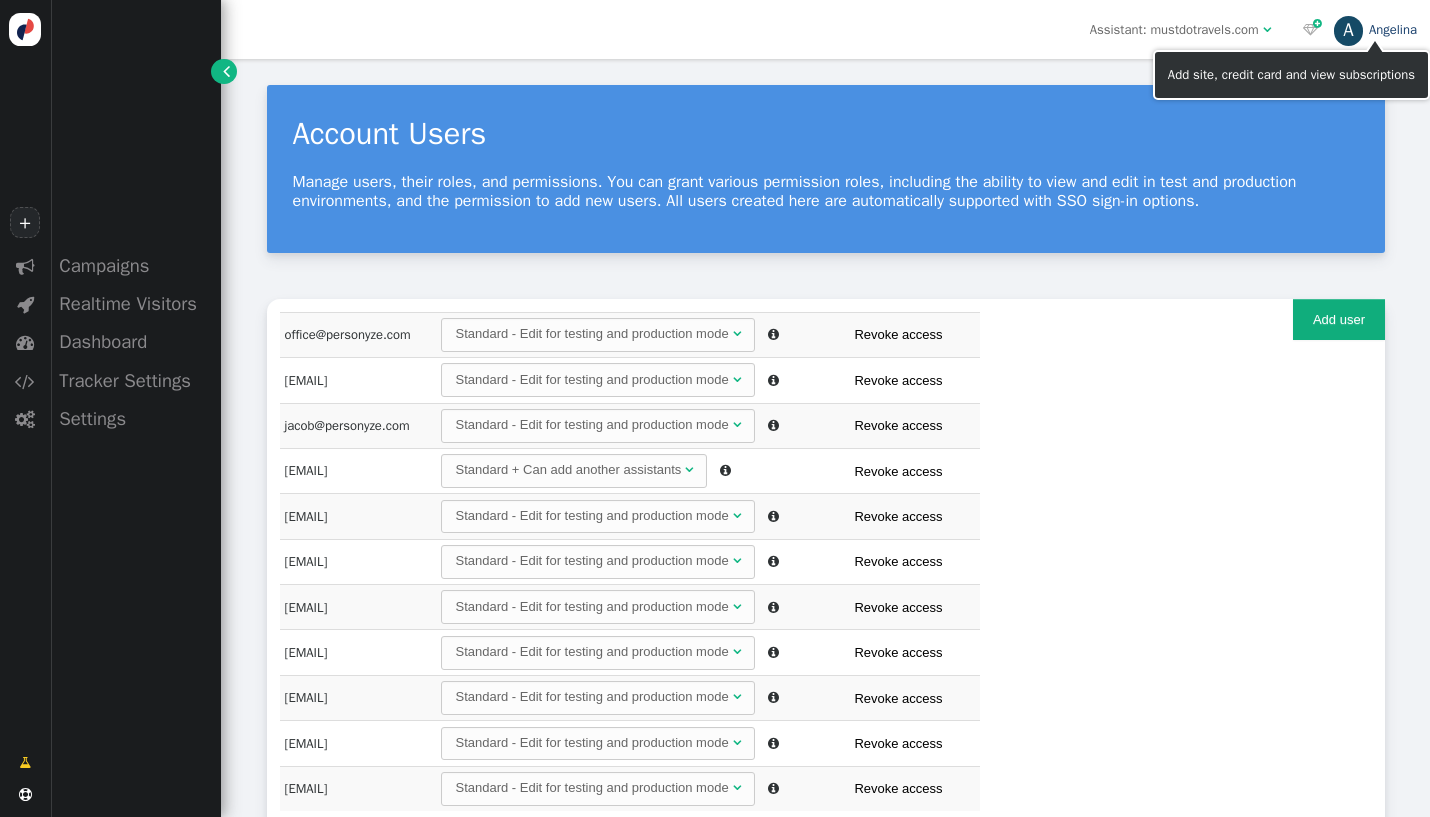 click on "A" at bounding box center (1349, 31) 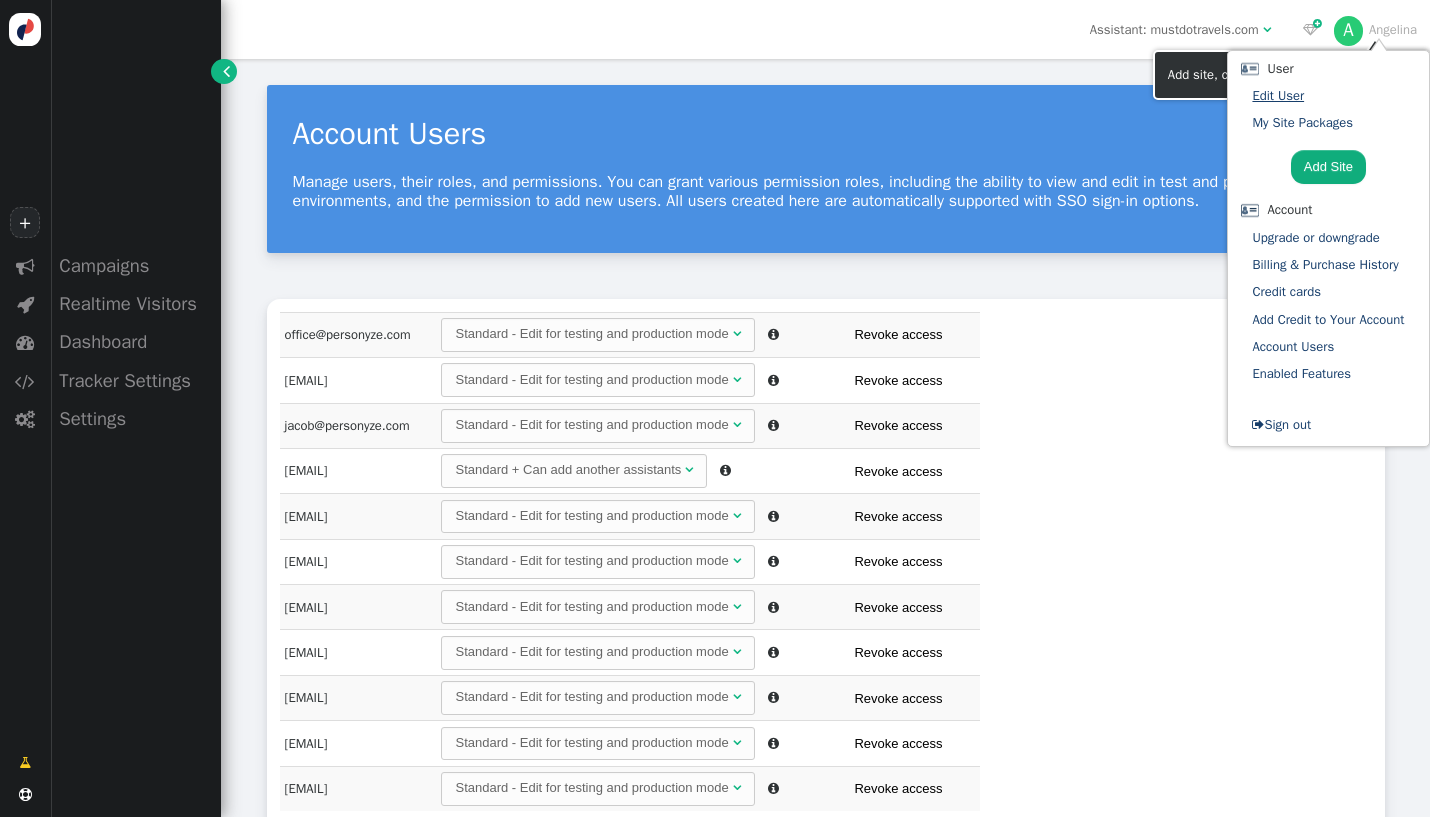 click on "Edit User" at bounding box center (1278, 95) 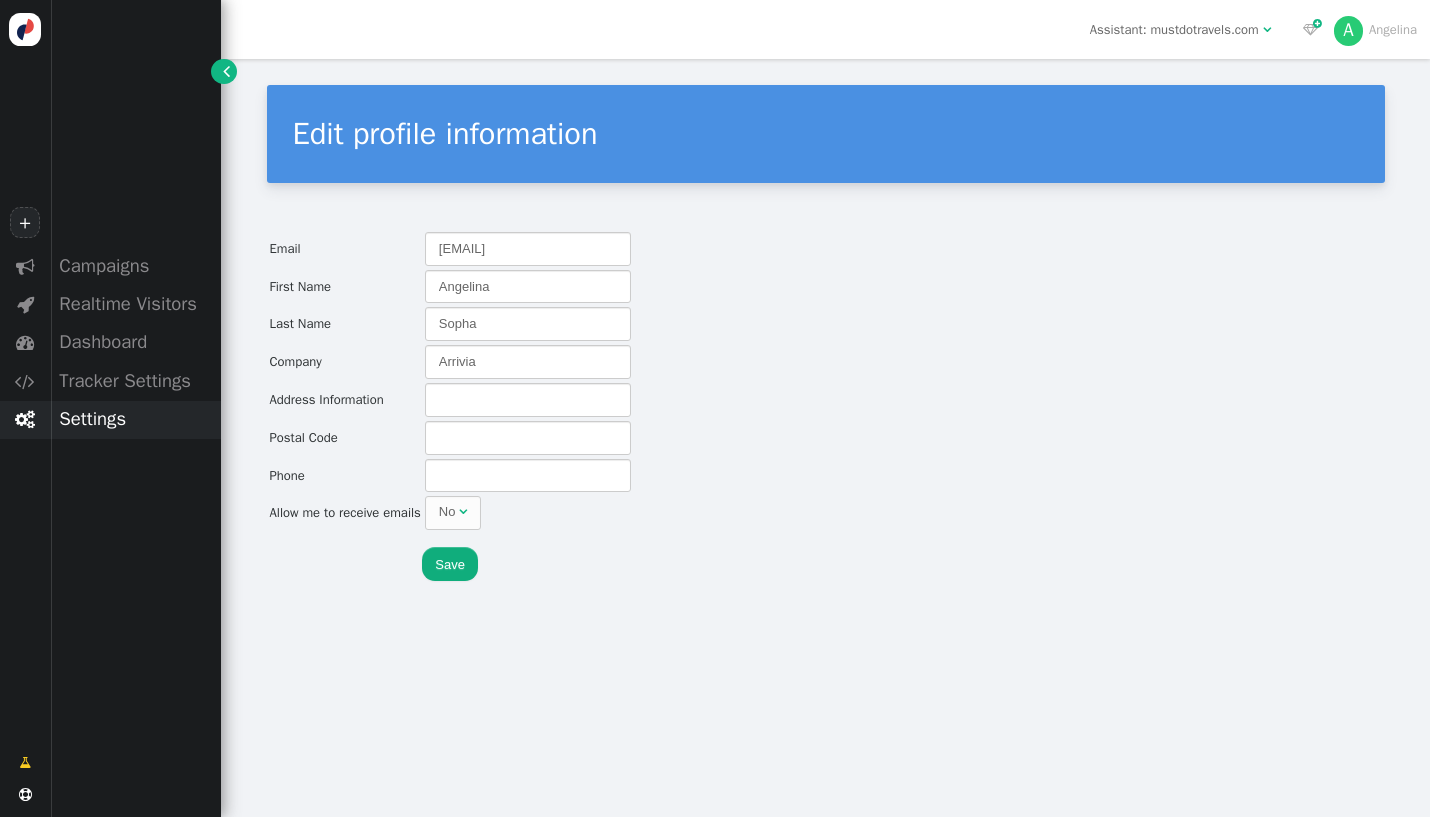 click on "Settings" at bounding box center [135, 266] 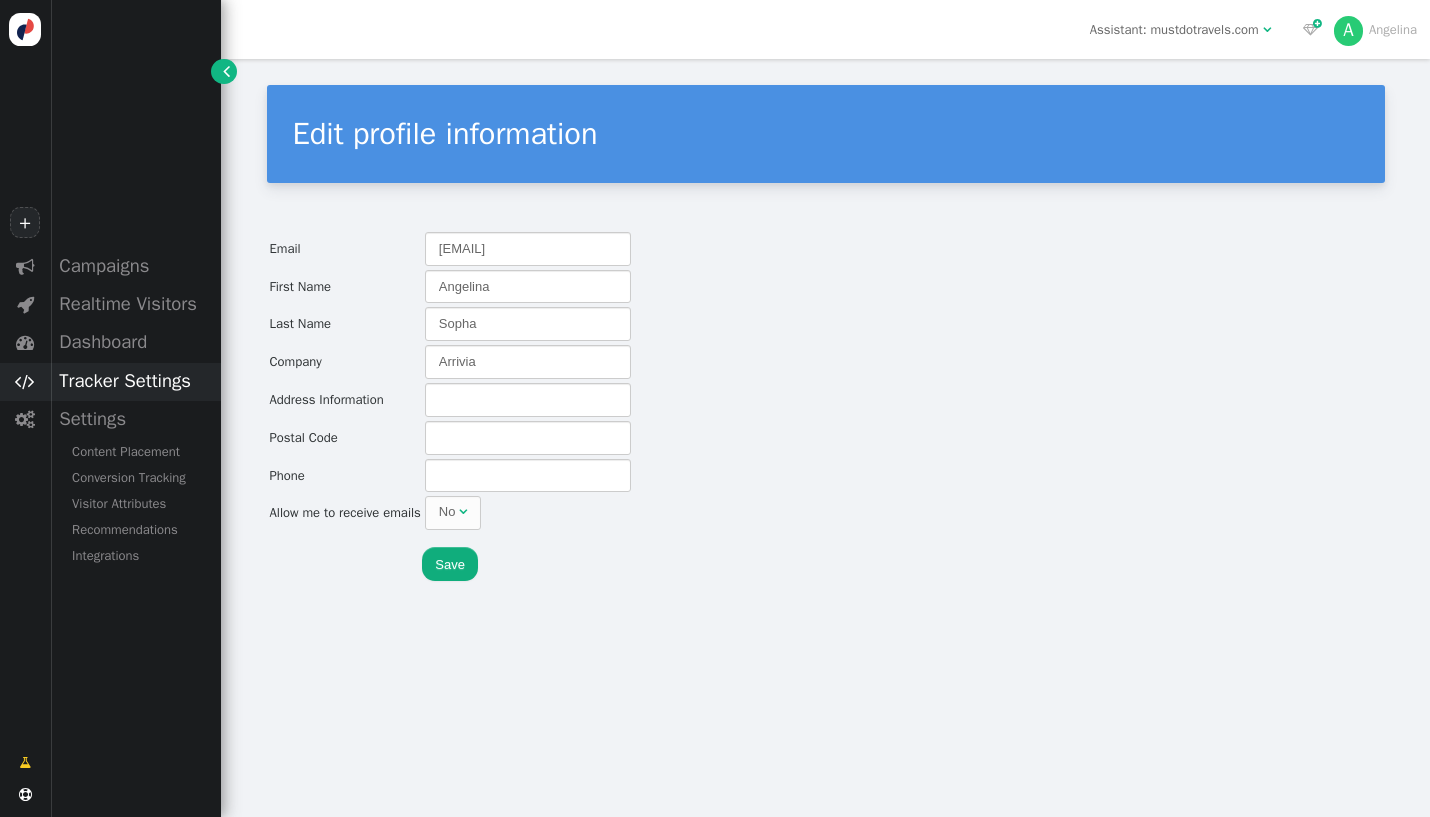 click on "Tracker Settings" at bounding box center [135, 266] 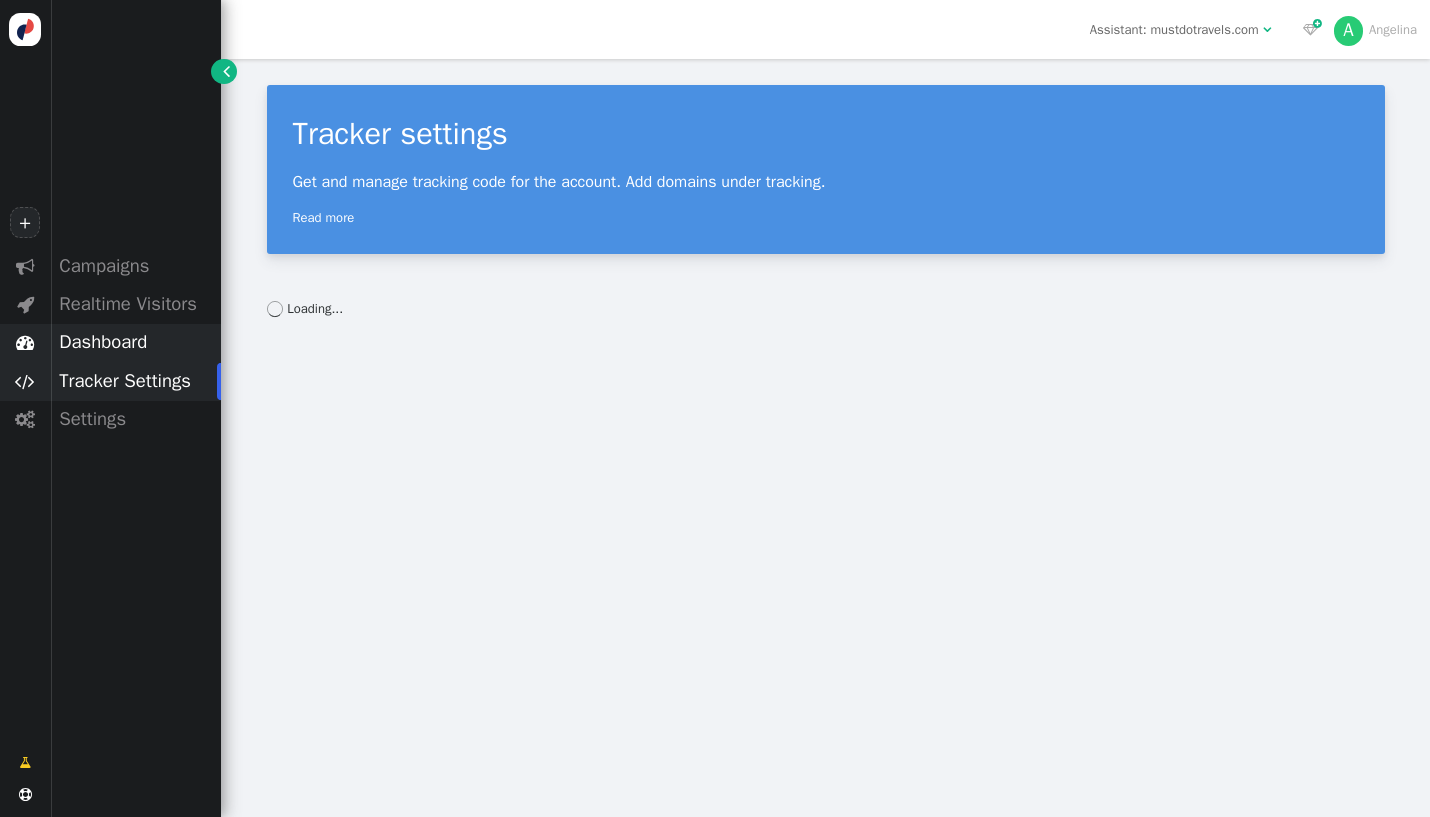 click on "Dashboard" at bounding box center (135, 266) 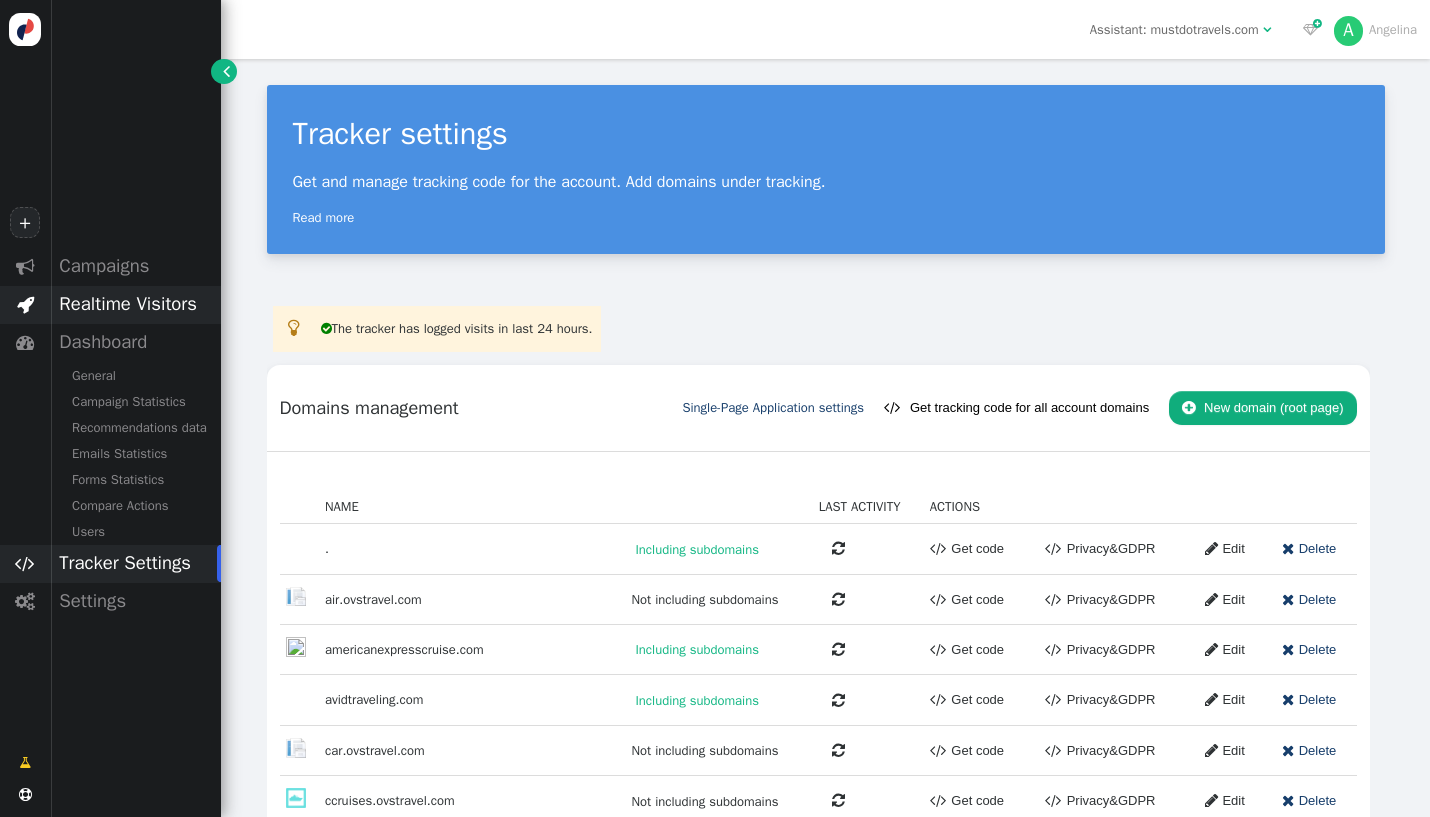 click on "Realtime Visitors" at bounding box center (135, 266) 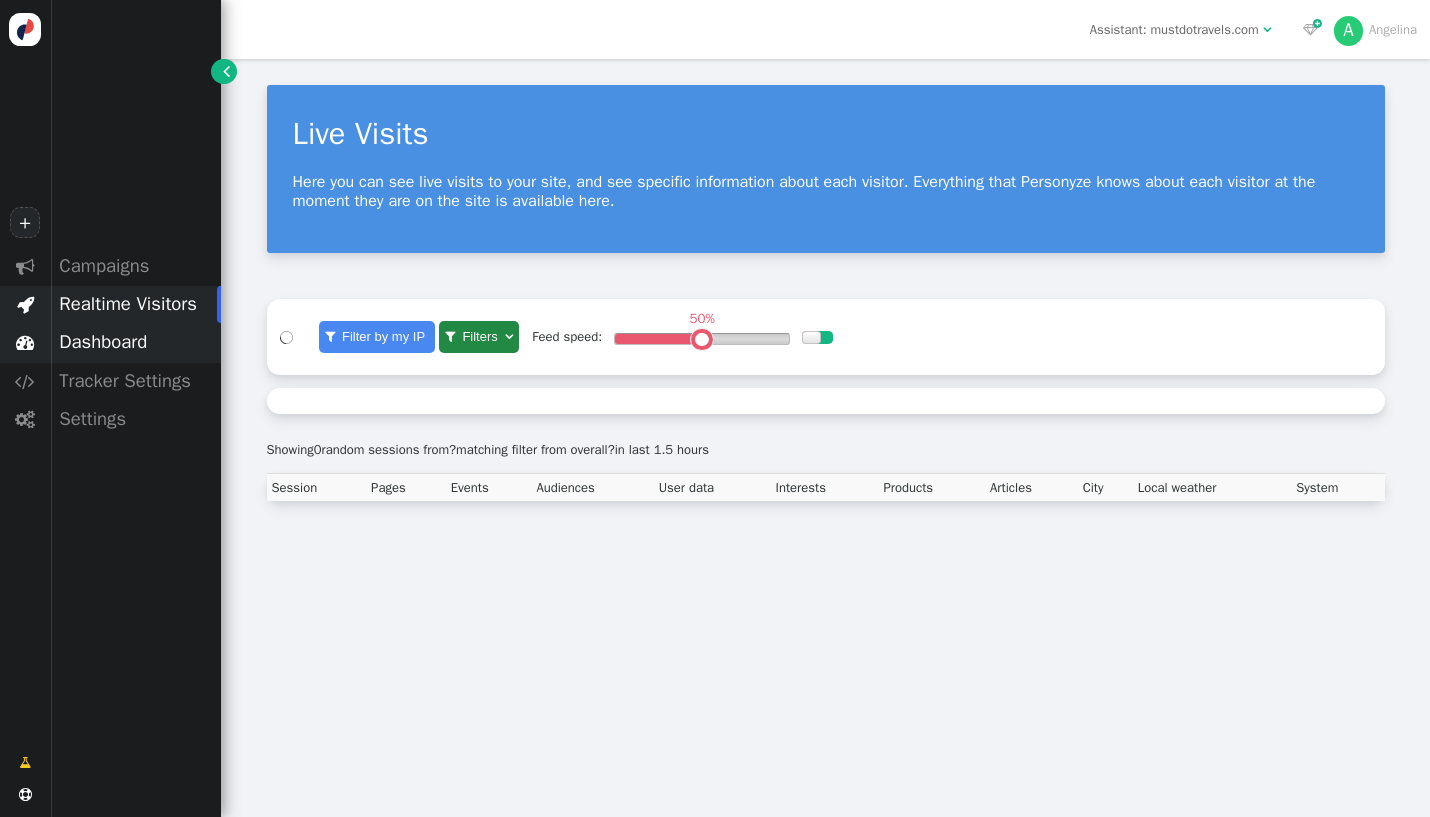 click on "Dashboard" at bounding box center (135, 266) 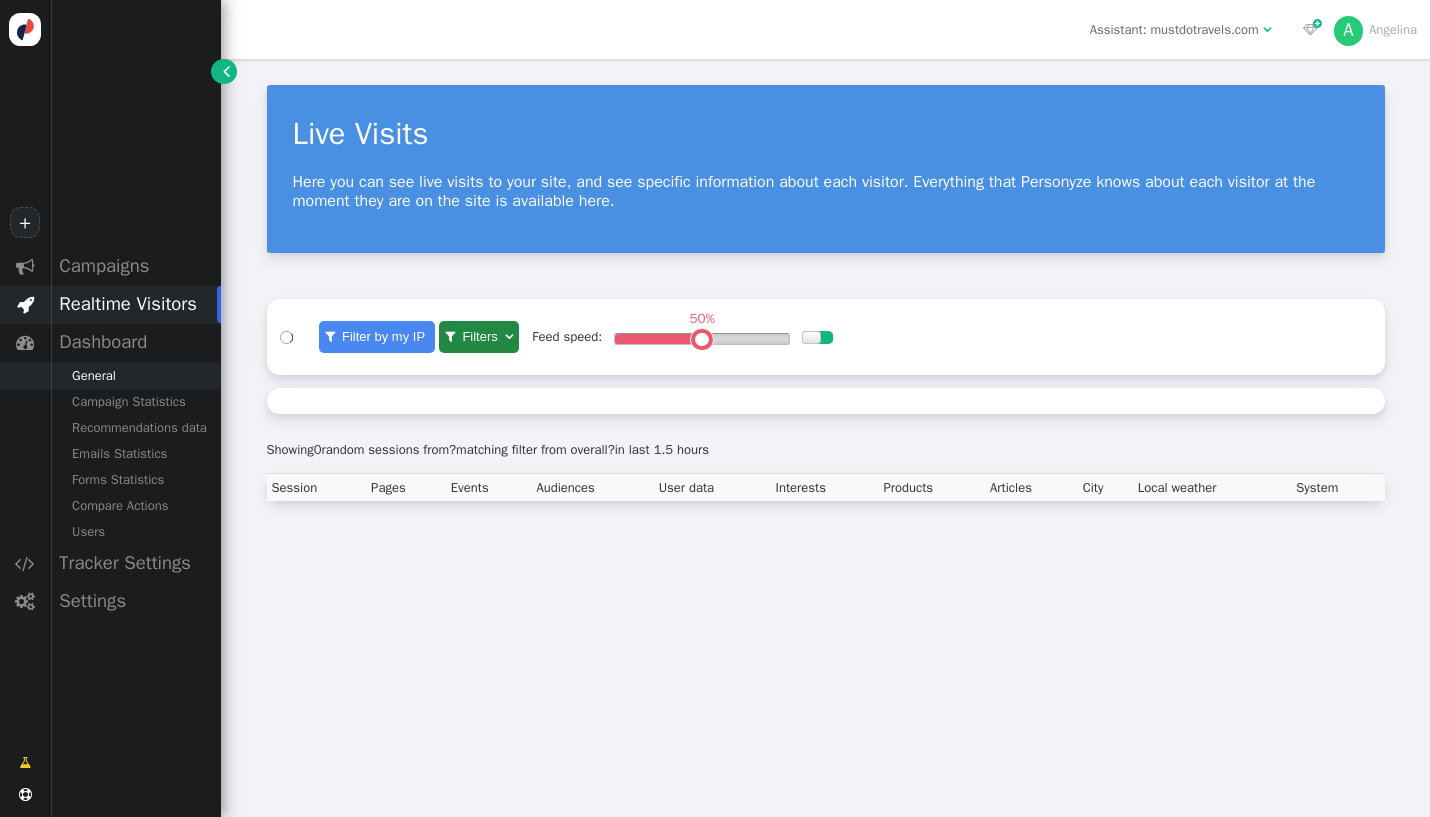 click on "General" at bounding box center [135, 376] 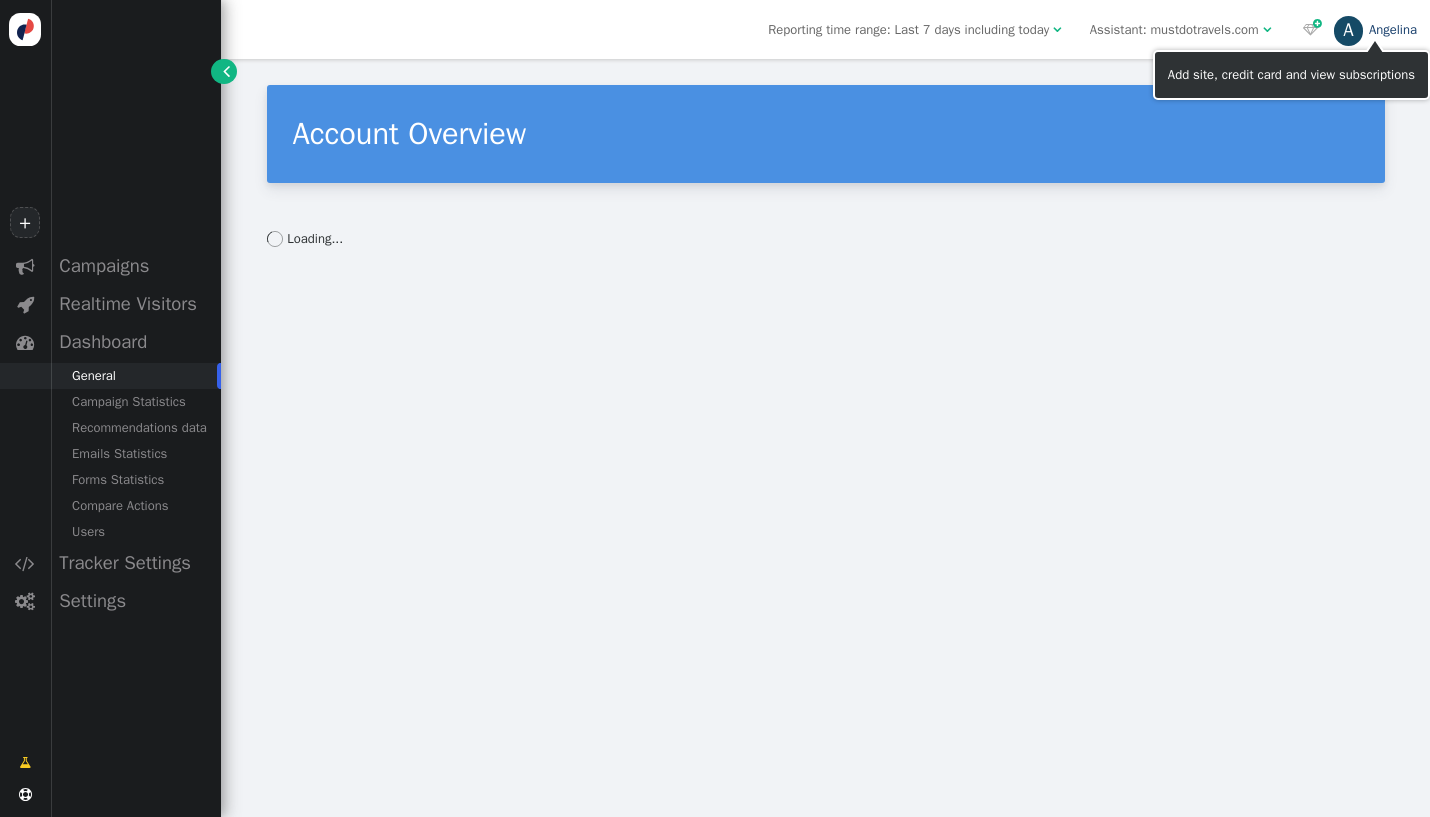 click on "A   Angelina" at bounding box center [1375, 29] 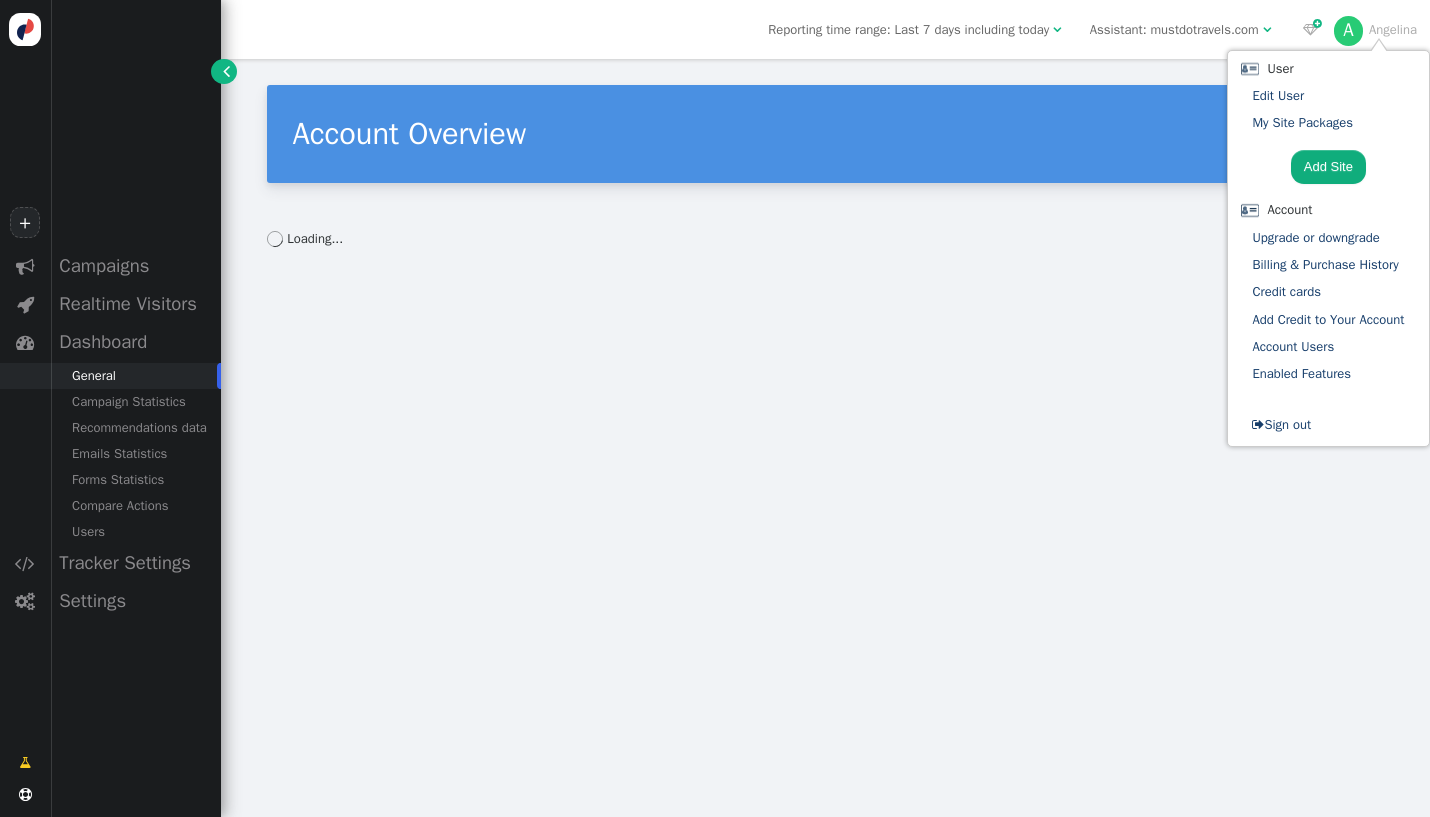 click on "Account Overview" at bounding box center (826, 134) 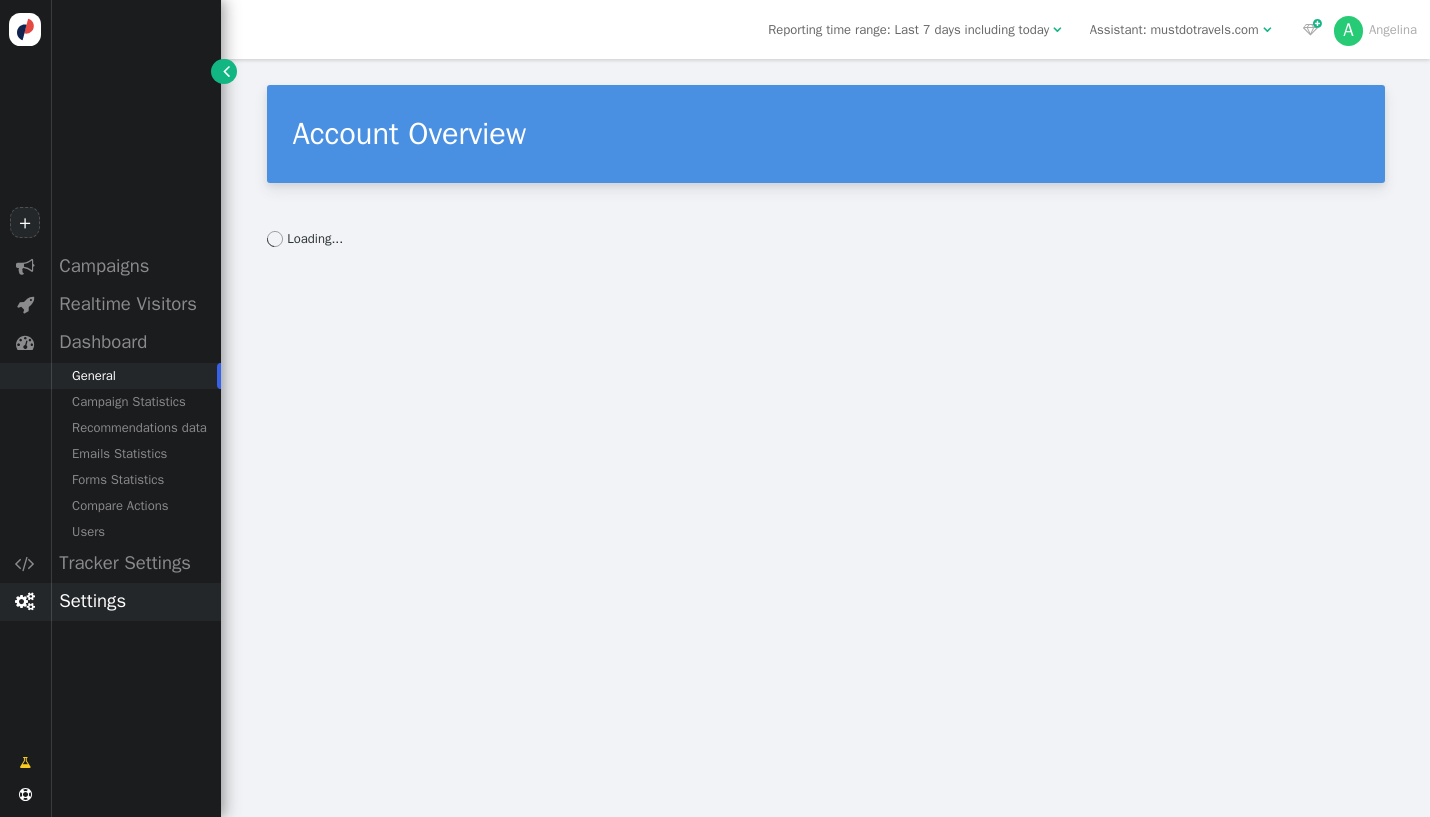 click on "Settings" at bounding box center [135, 266] 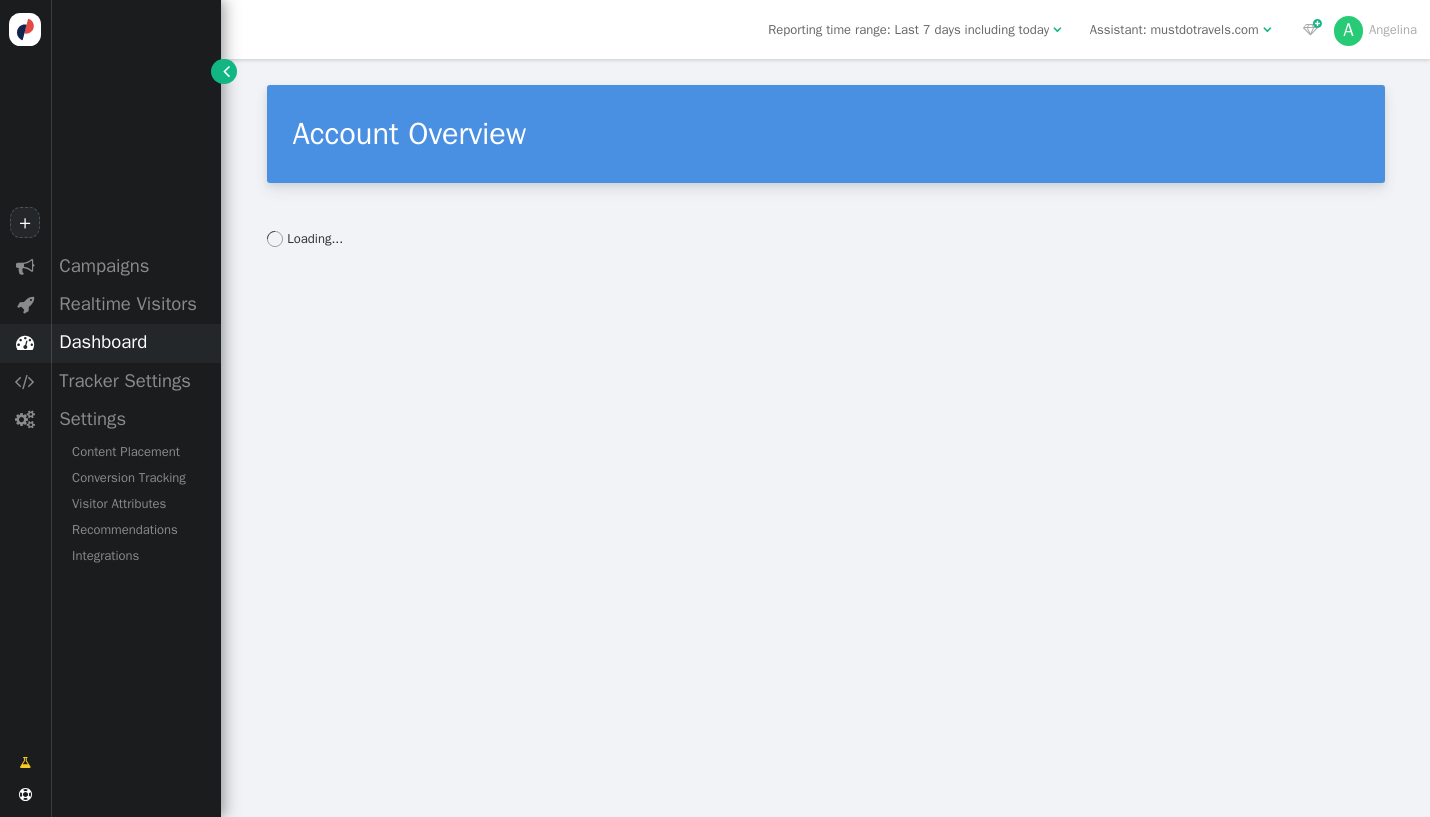 click on "Dashboard" at bounding box center (135, 266) 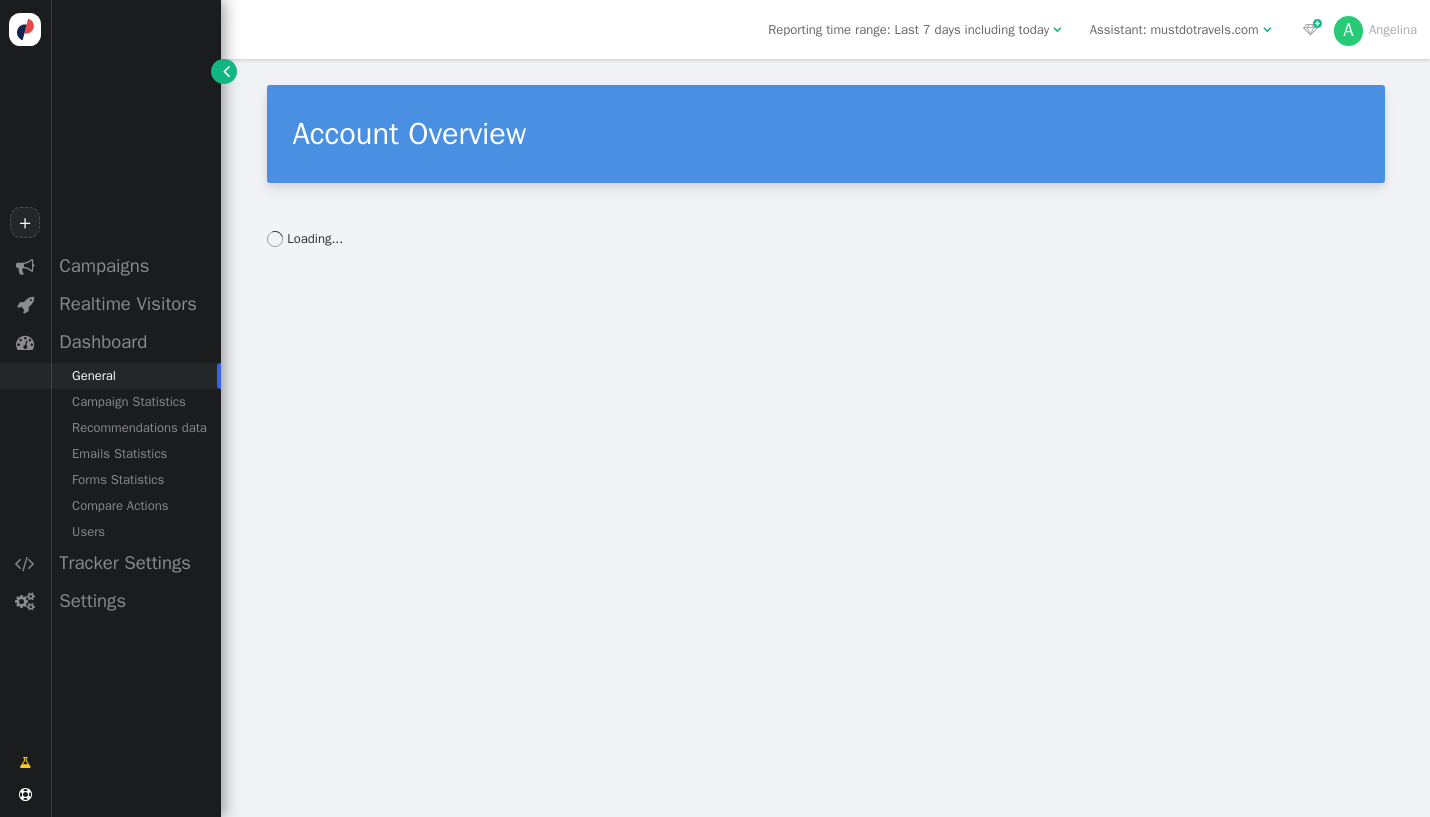 click on "General" at bounding box center (135, 376) 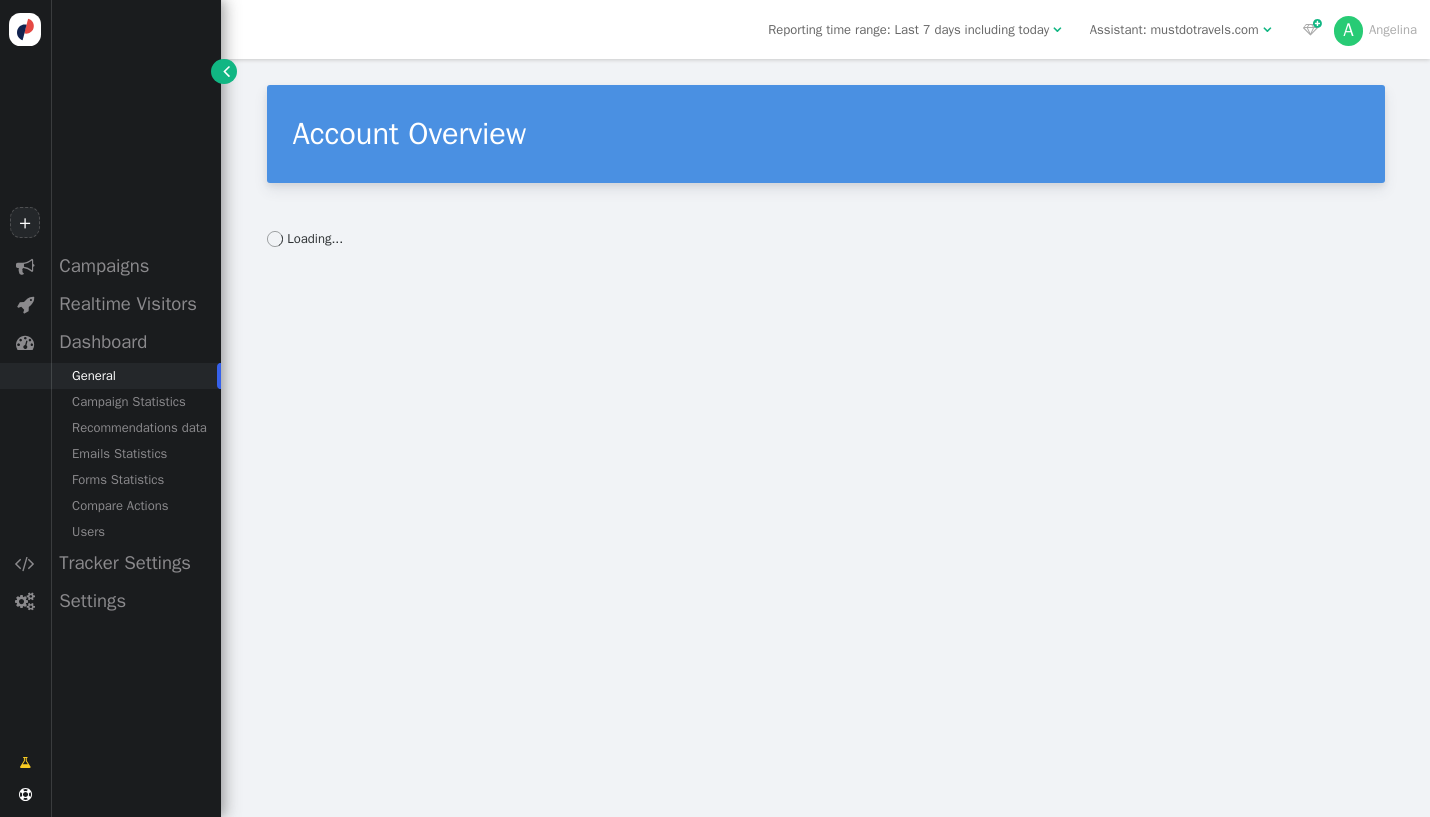 click on "A   Angelina" at bounding box center (1375, 31) 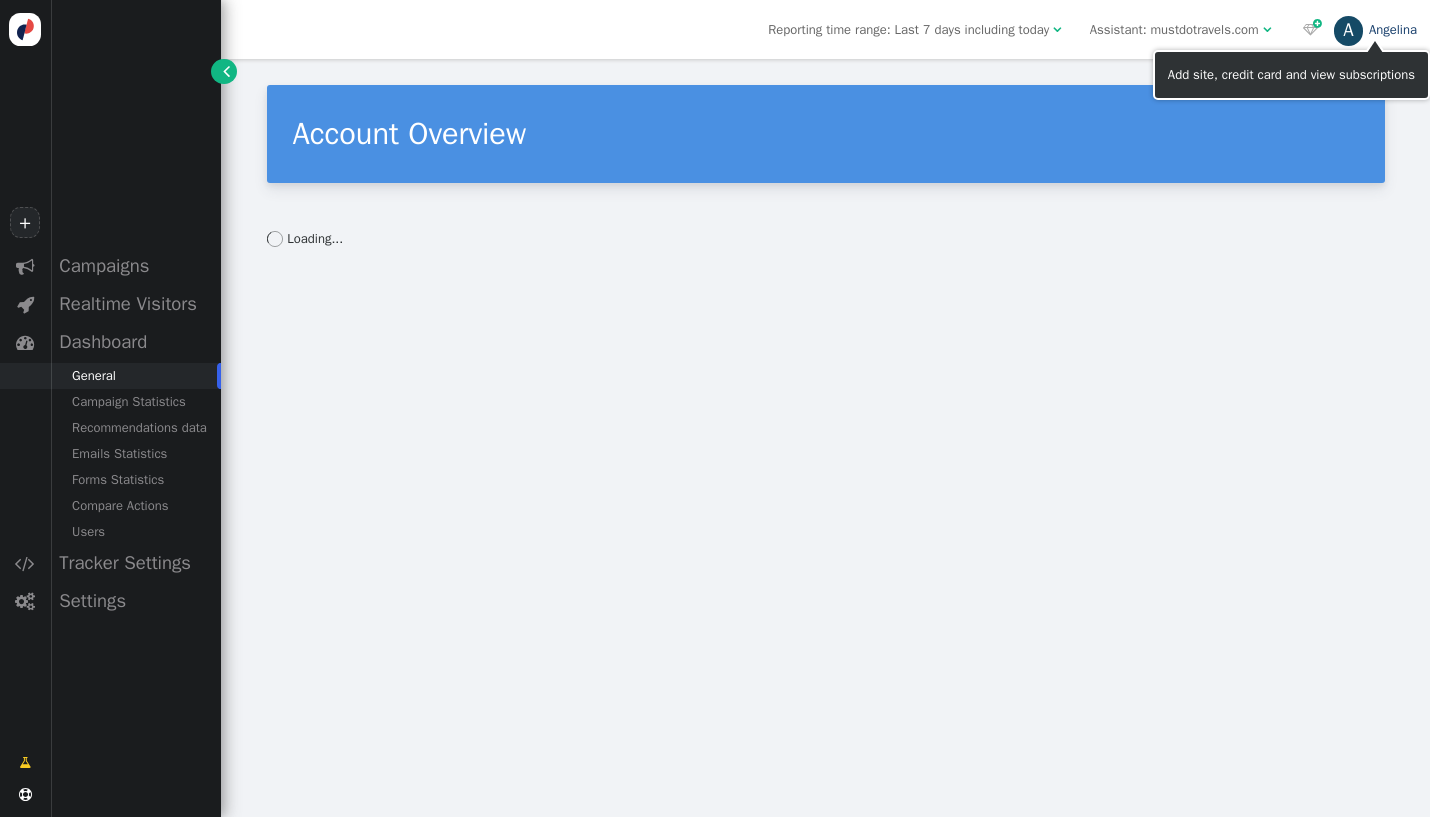 click on "A" at bounding box center (1349, 31) 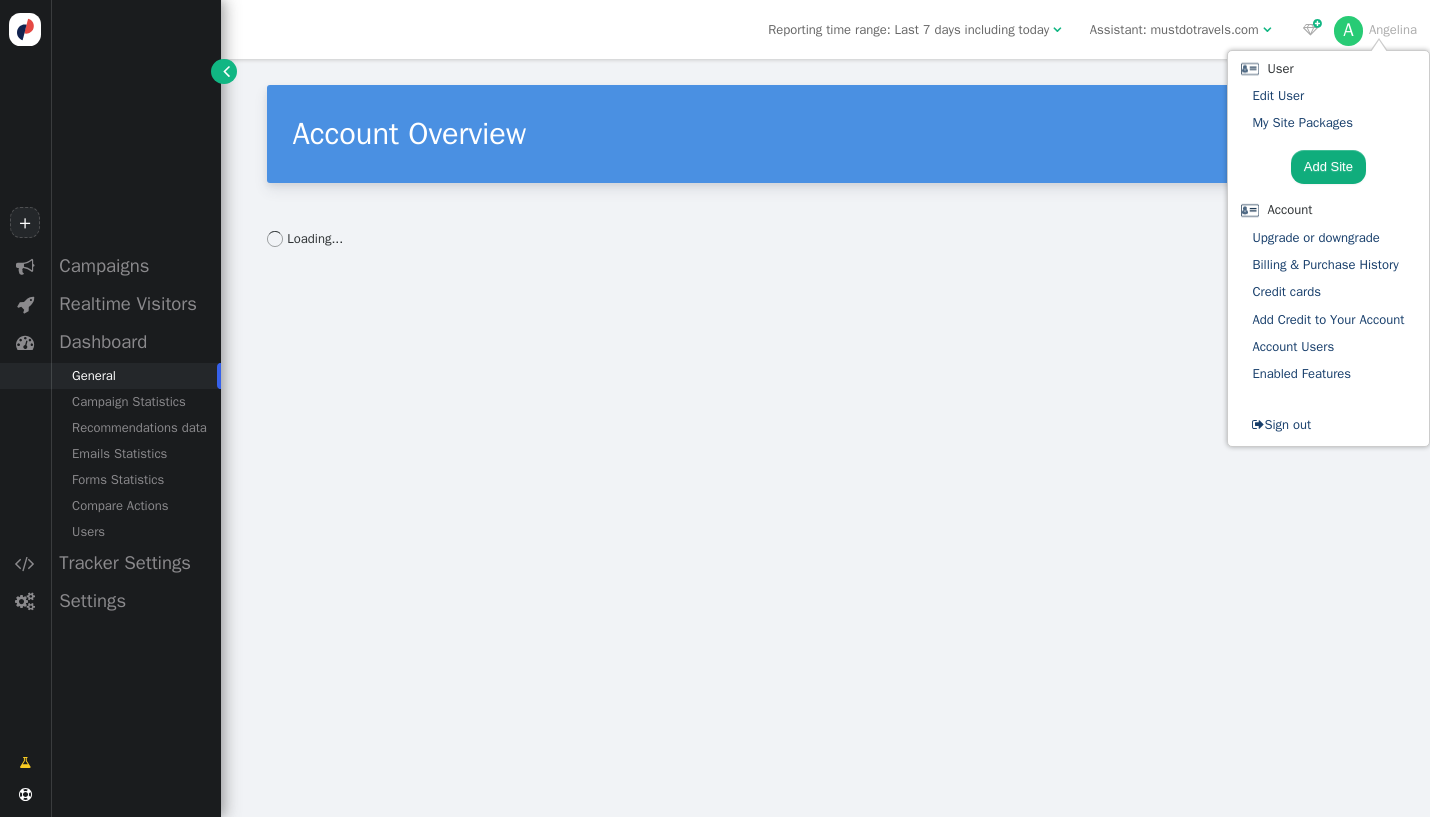 drag, startPoint x: 1263, startPoint y: 420, endPoint x: 807, endPoint y: 88, distance: 564.05676 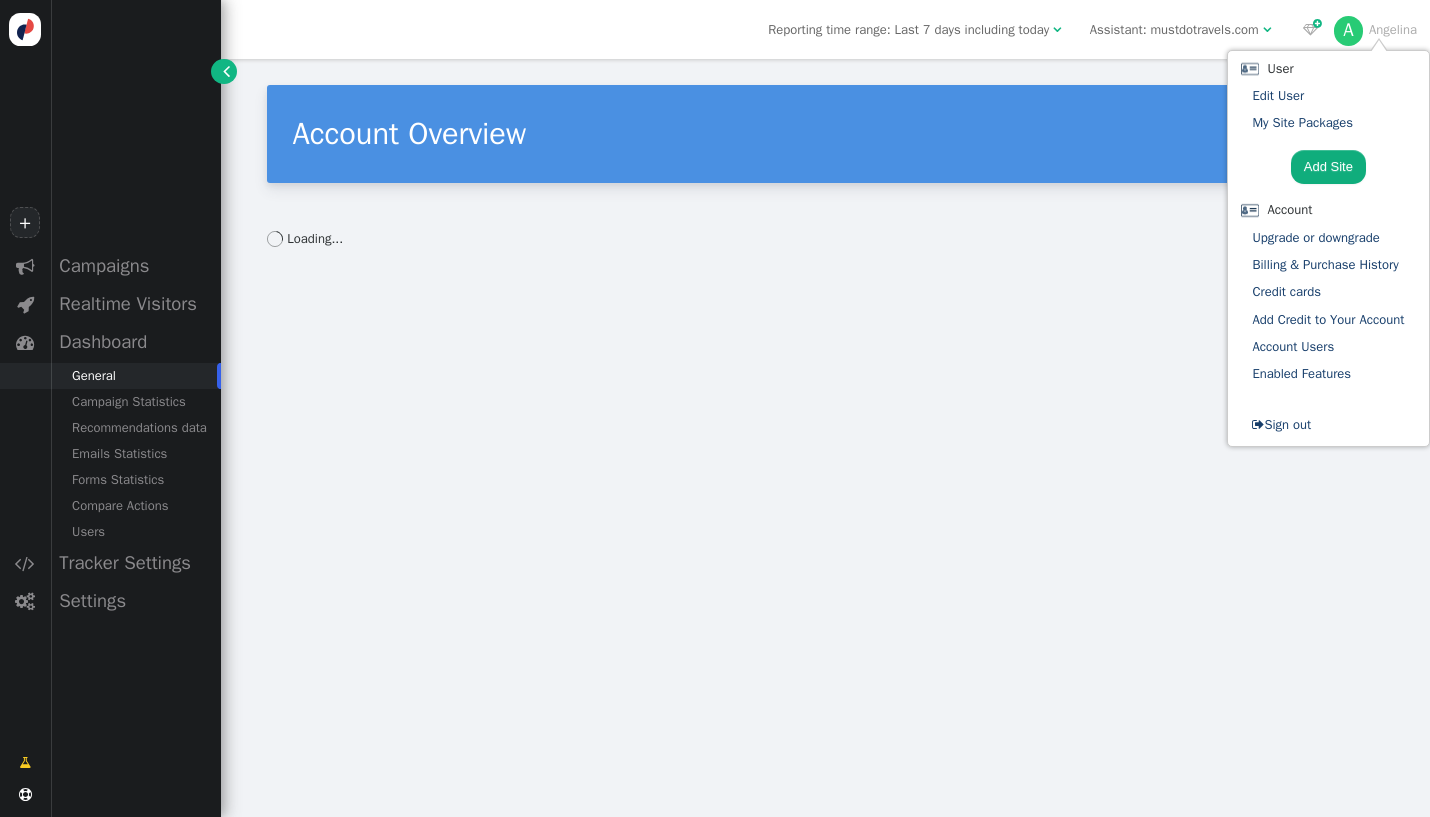 click on "  Sign out" at bounding box center [1281, 424] 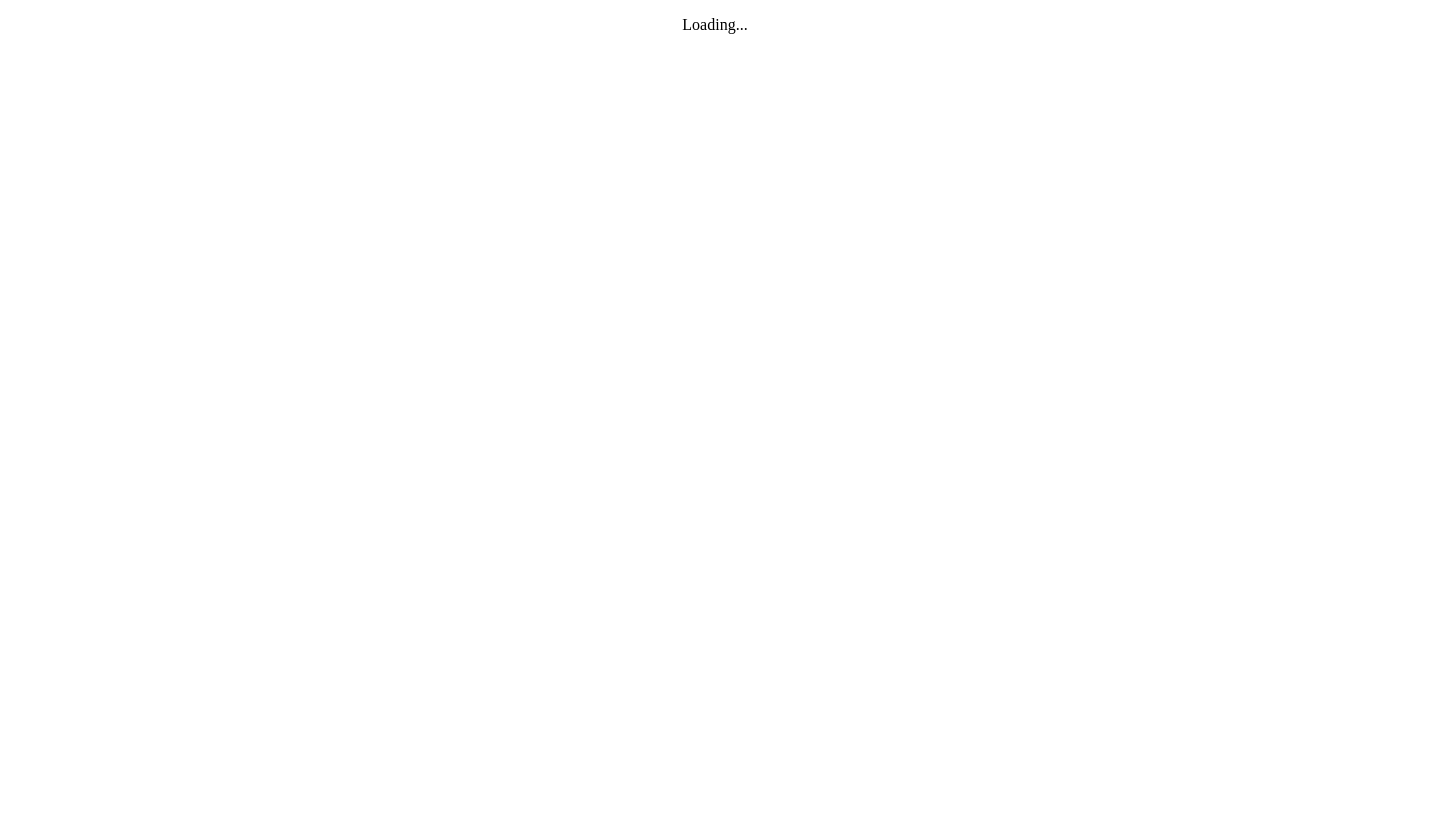 scroll, scrollTop: 0, scrollLeft: 0, axis: both 